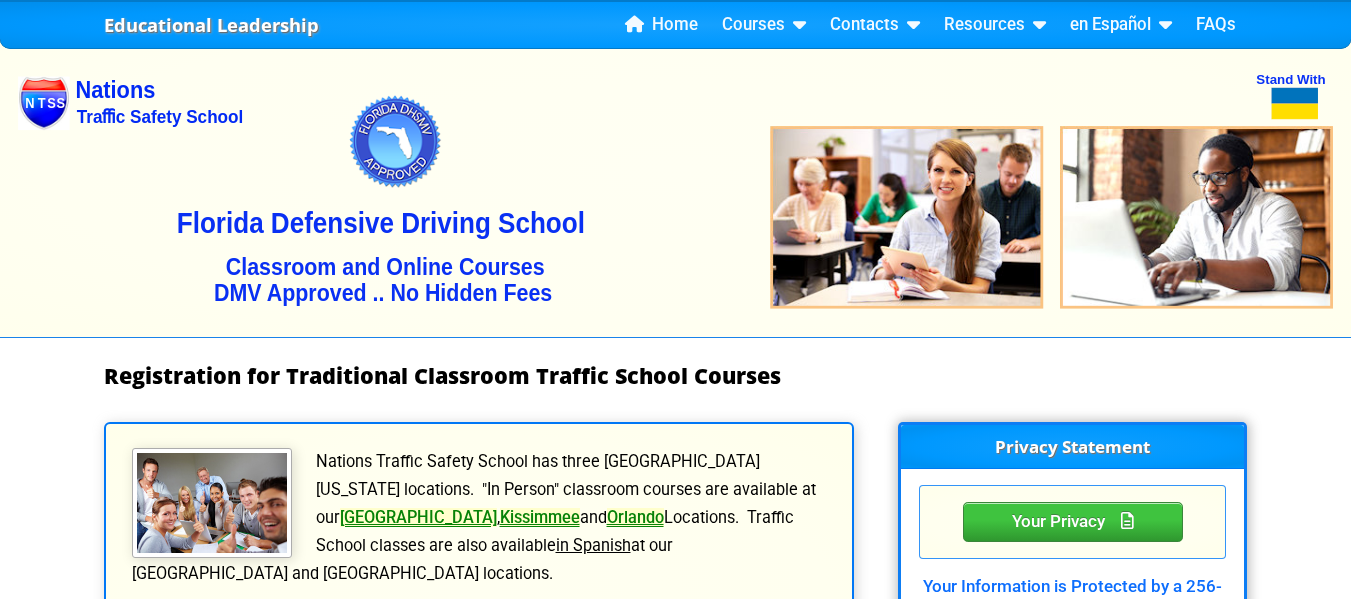 scroll, scrollTop: 0, scrollLeft: 0, axis: both 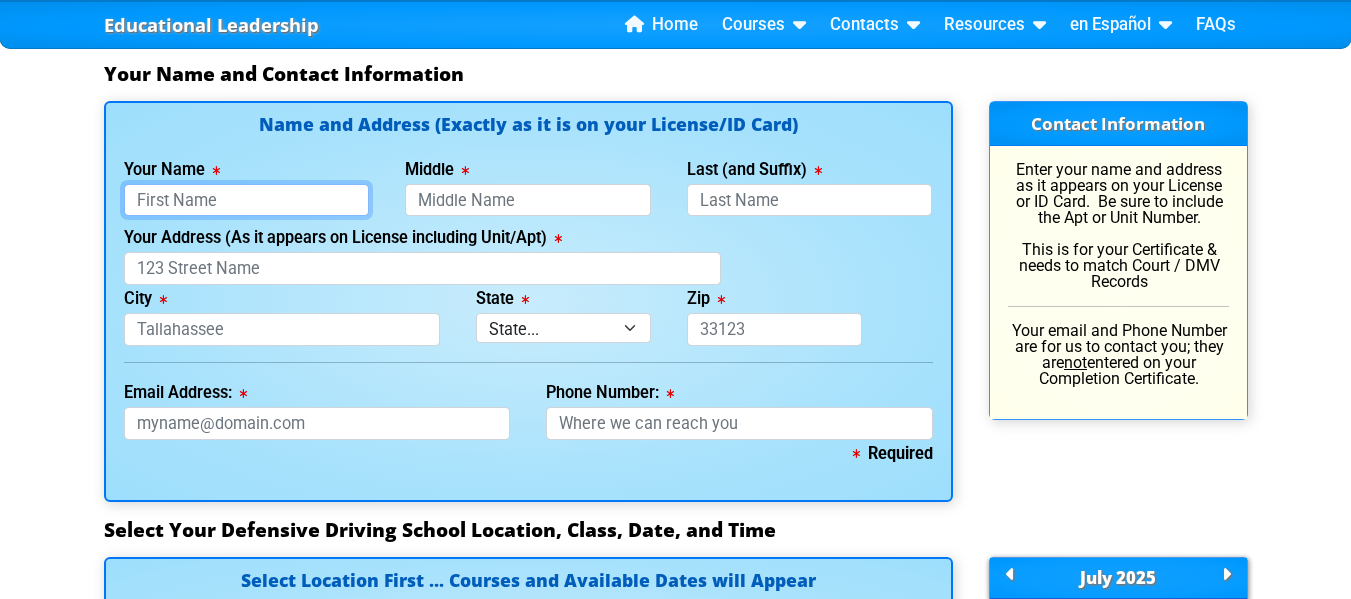 click on "Your Name" at bounding box center [247, 200] 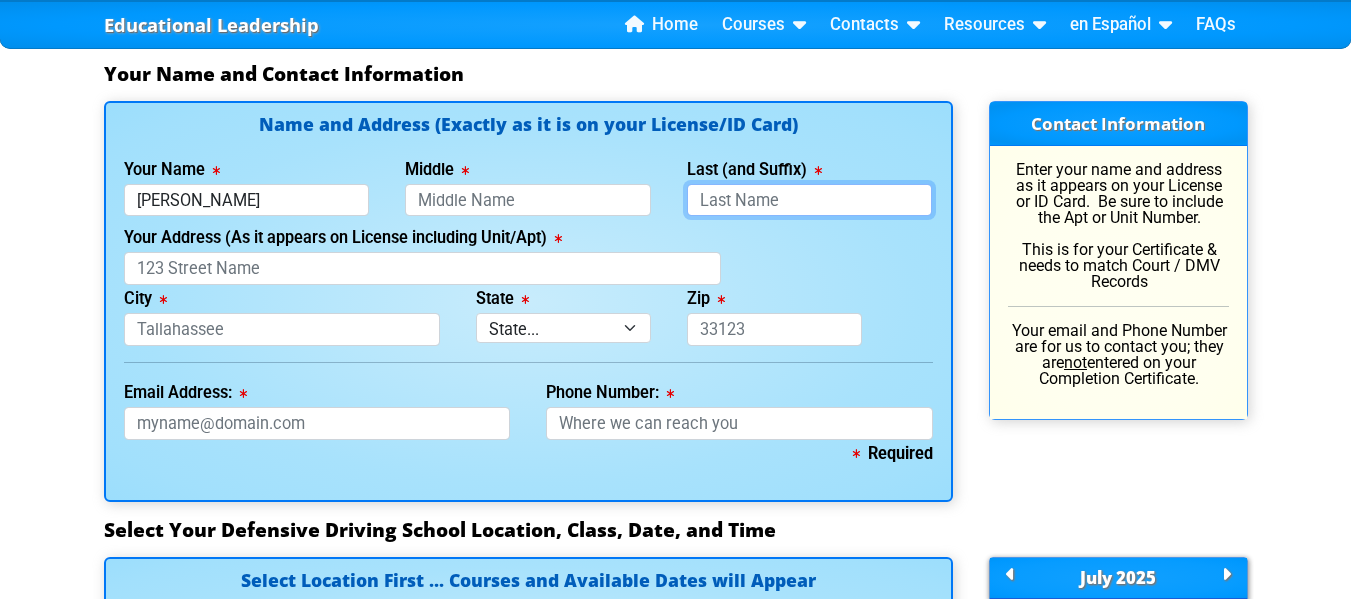 type on "[PERSON_NAME]" 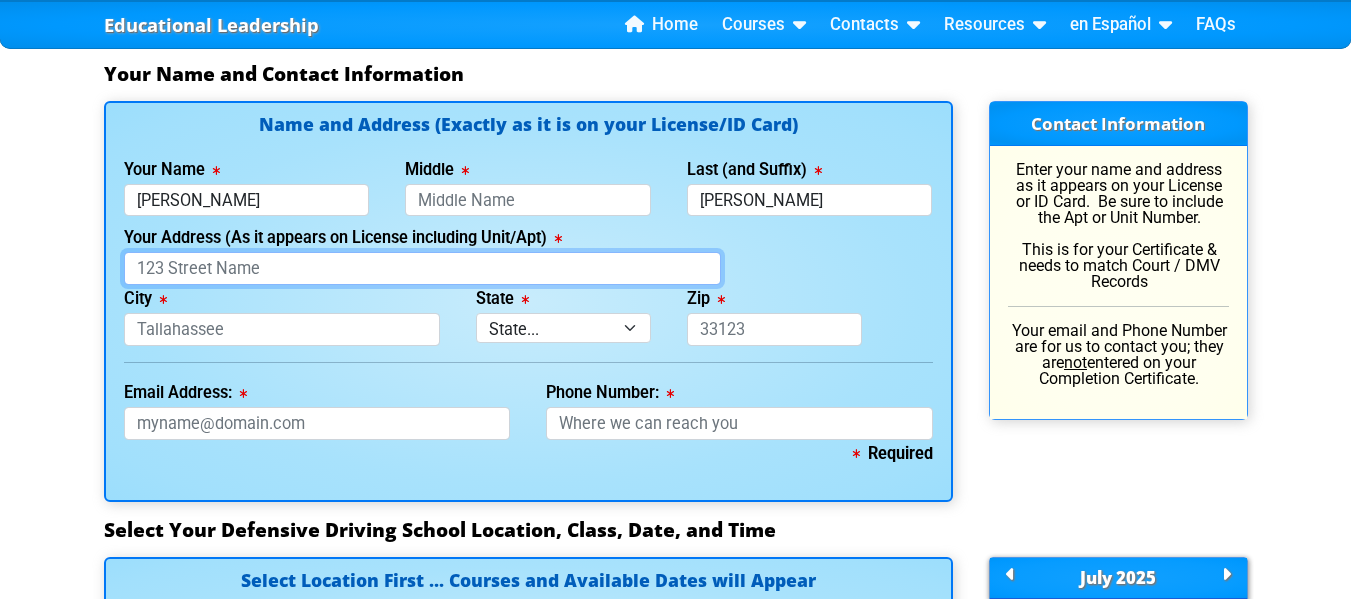 type on "[STREET_ADDRESS]" 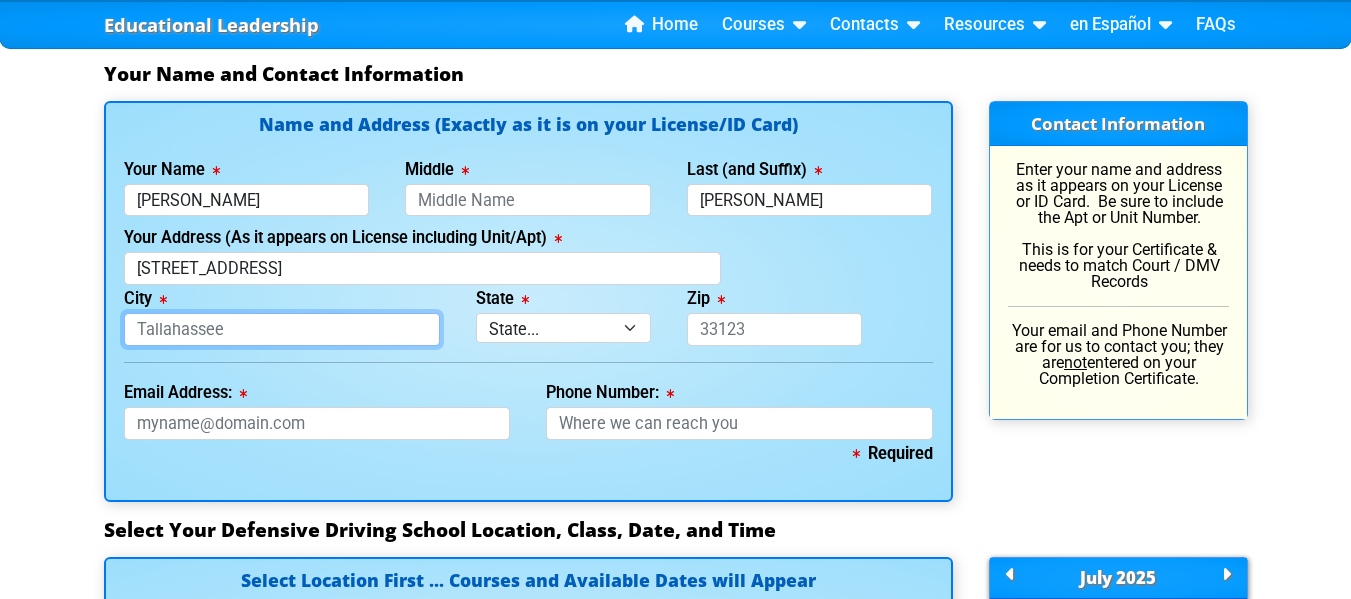 type on "[GEOGRAPHIC_DATA]" 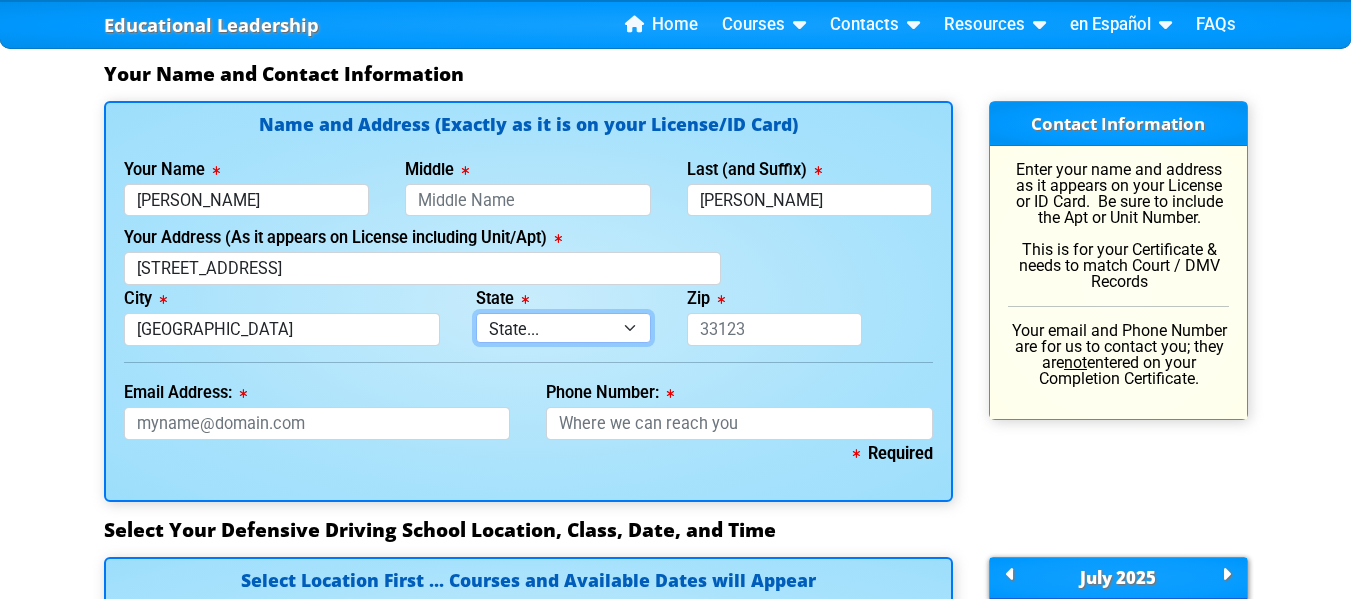 select on "{"fullName":"[US_STATE]","abbreviation":"FL","uniqueId":"1d559909-6cf0-4a4d-848e-acfa82e492b5","id":9,"createdOn":"[DATE]T16:09:57.8586475+00:00","createdByUserId":0,"lastModifiedOn":"[DATE]T16:09:57.8586478+00:00","modifiedByUserId":0,"modifiedByUserFullName":null,"isDeleted":false}" 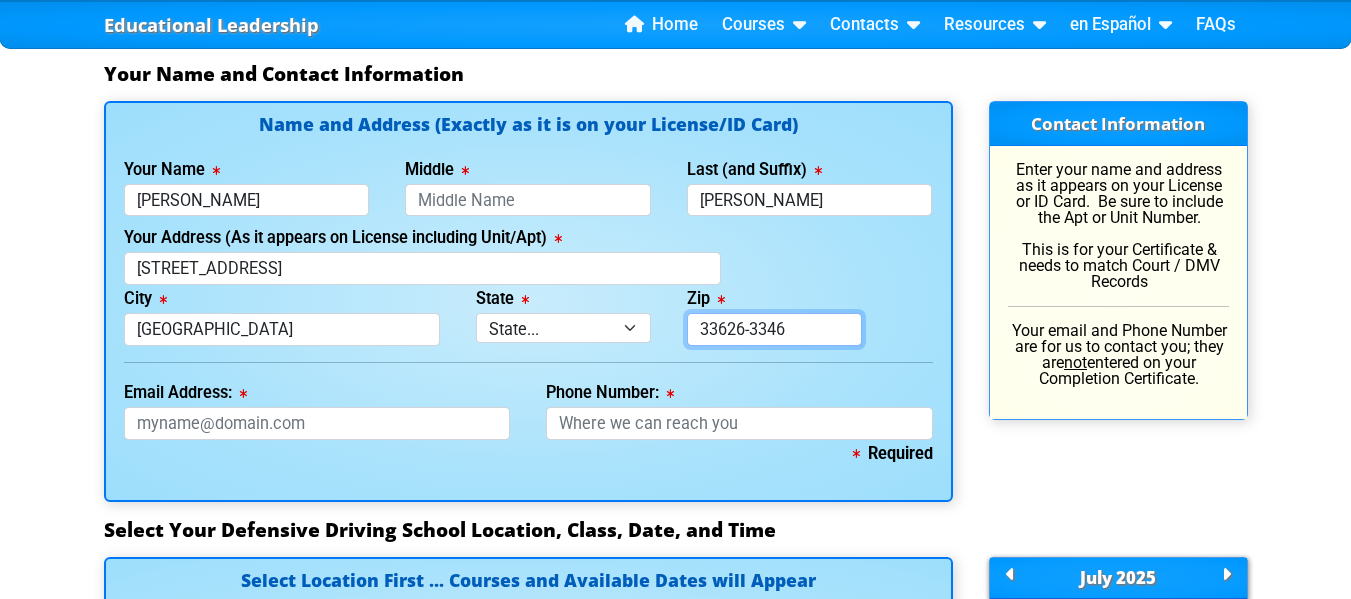 type on "[EMAIL_ADDRESS][DOMAIN_NAME]" 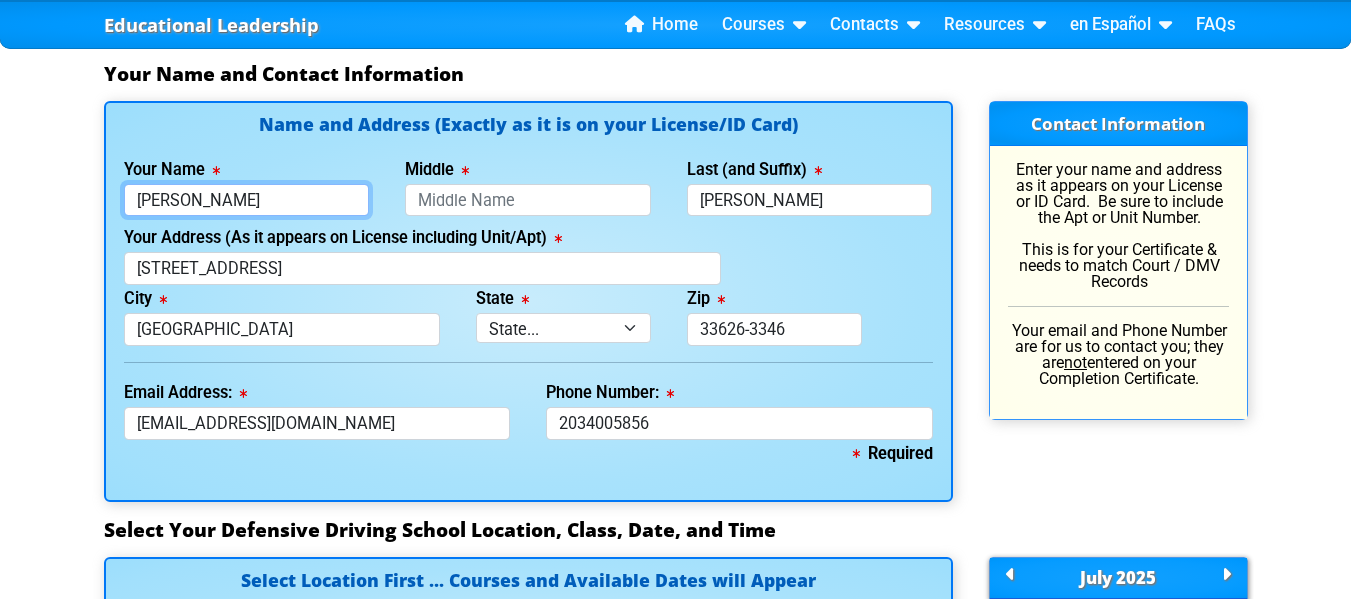 type on "[PHONE_NUMBER]" 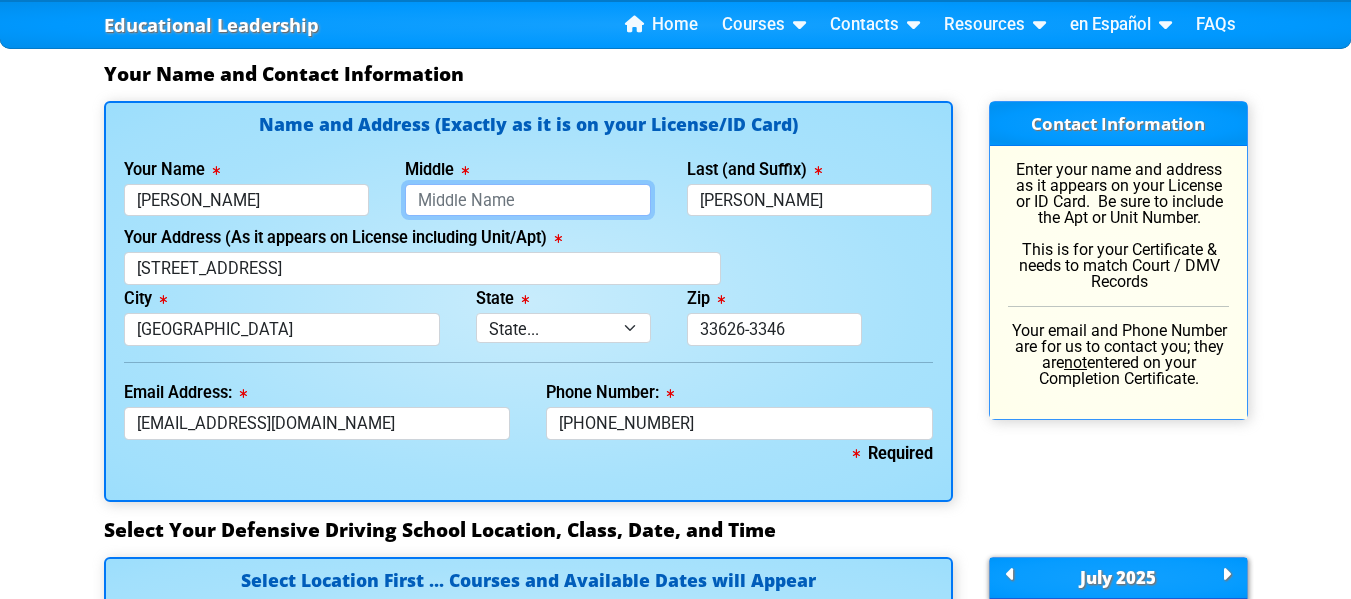 click on "Middle" at bounding box center (528, 200) 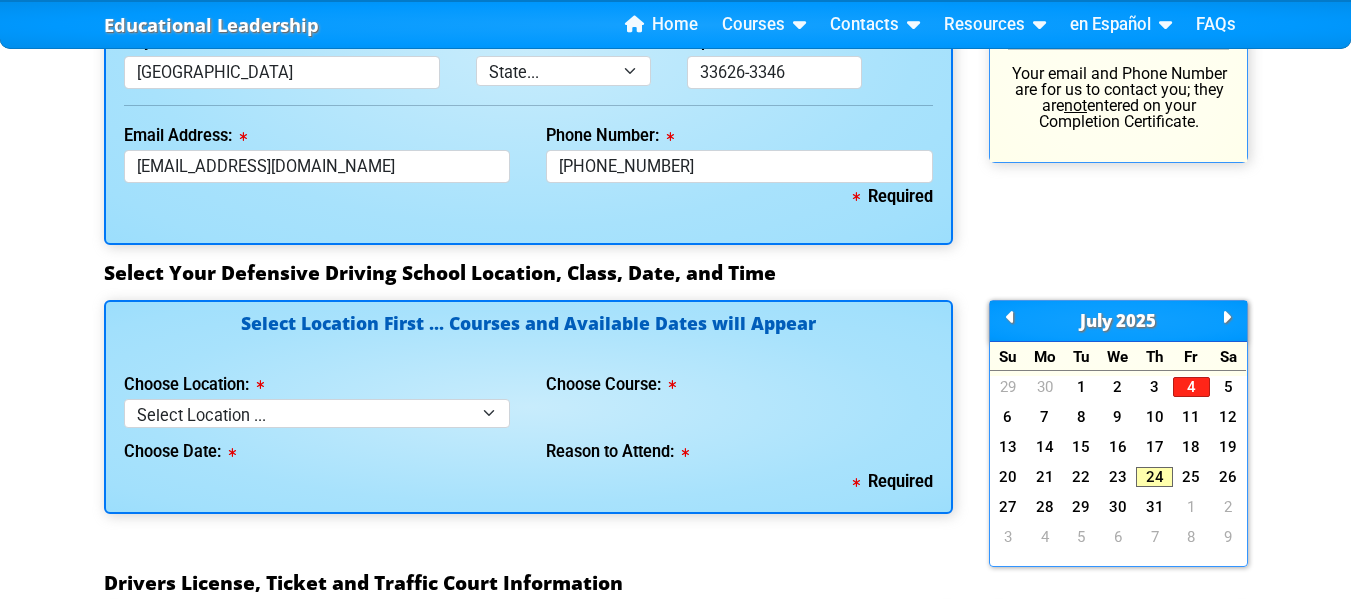 scroll, scrollTop: 1666, scrollLeft: 0, axis: vertical 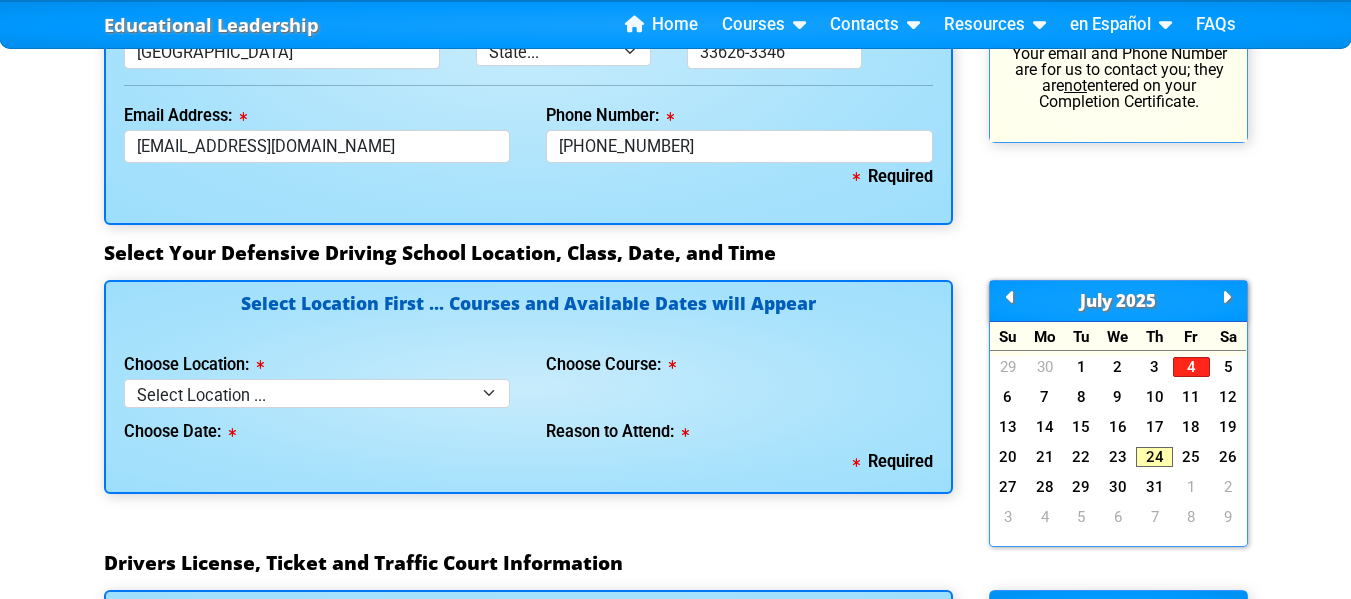type on "[PERSON_NAME]" 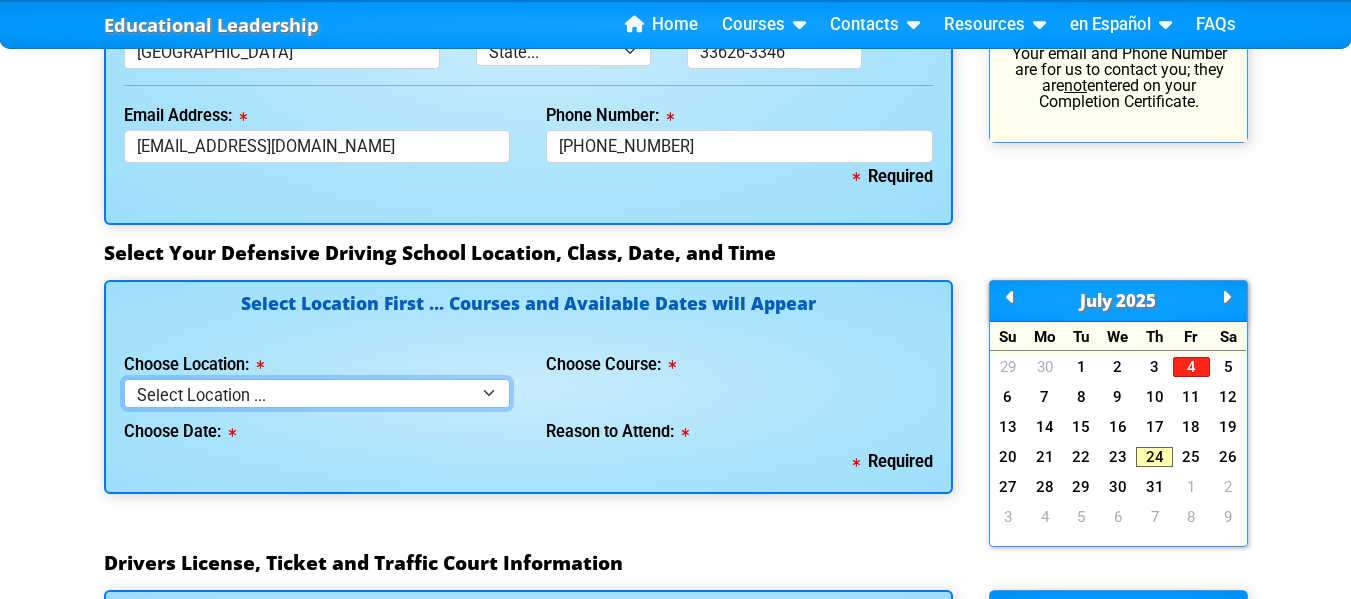 click on "Select Location ... Tampa Orlando Kissimmee [GEOGRAPHIC_DATA] - en español [GEOGRAPHIC_DATA] - en español Live Virtual Classroom via MS Teams" at bounding box center (317, 393) 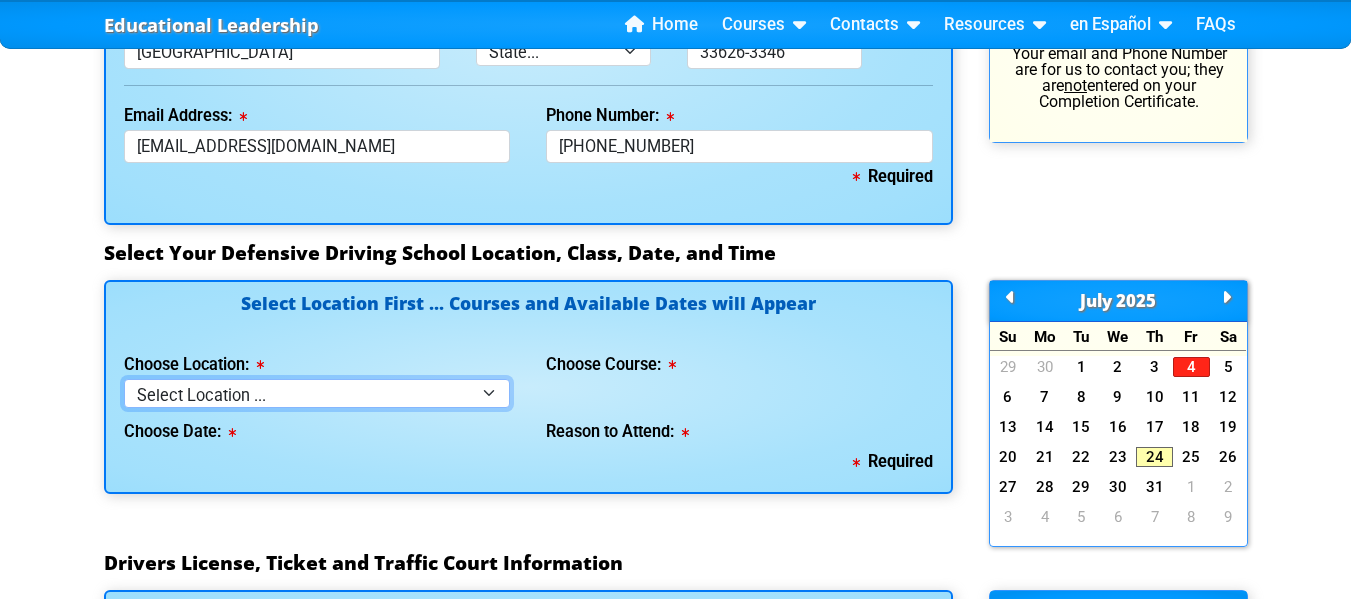 select on "2" 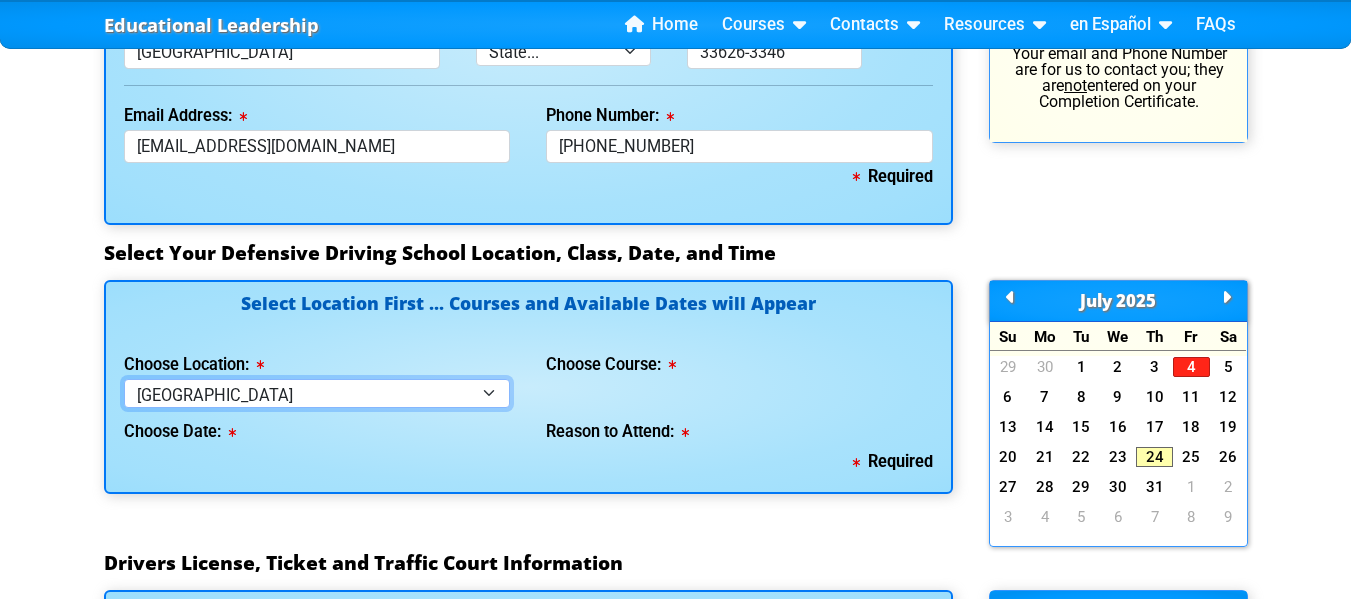 click on "Select Location ... Tampa Orlando Kissimmee [GEOGRAPHIC_DATA] - en español [GEOGRAPHIC_DATA] - en español Live Virtual Classroom via MS Teams" at bounding box center (317, 393) 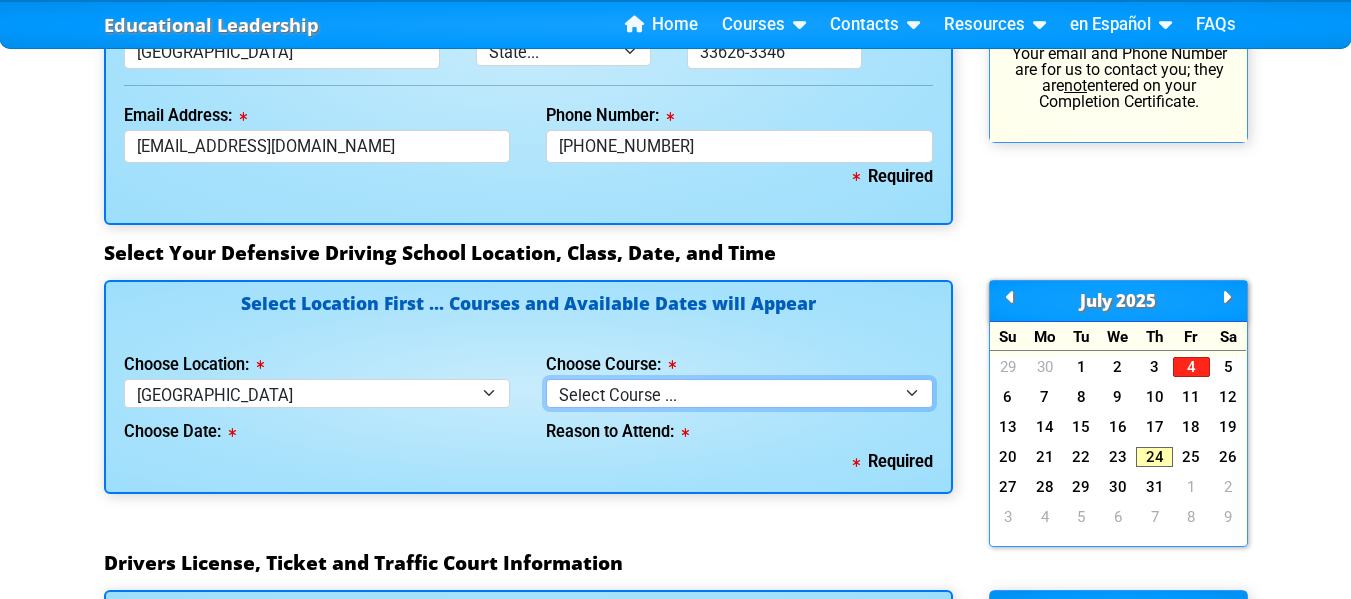 click on "Select Course ... 4 Hour BDI Class (Basic Course & TCAC) 4 Hour Under 25 Class (STOP or Youthful Offender) Mature Defensive Driver for Insurance Discount Course 8 Hour Aggressive Driver Course 8 Hour DDS / Intermediate Course 8 Hour DWLS/R / FACT Course 12 Hour ADI Class (Advanced Driver Course)" at bounding box center [739, 393] 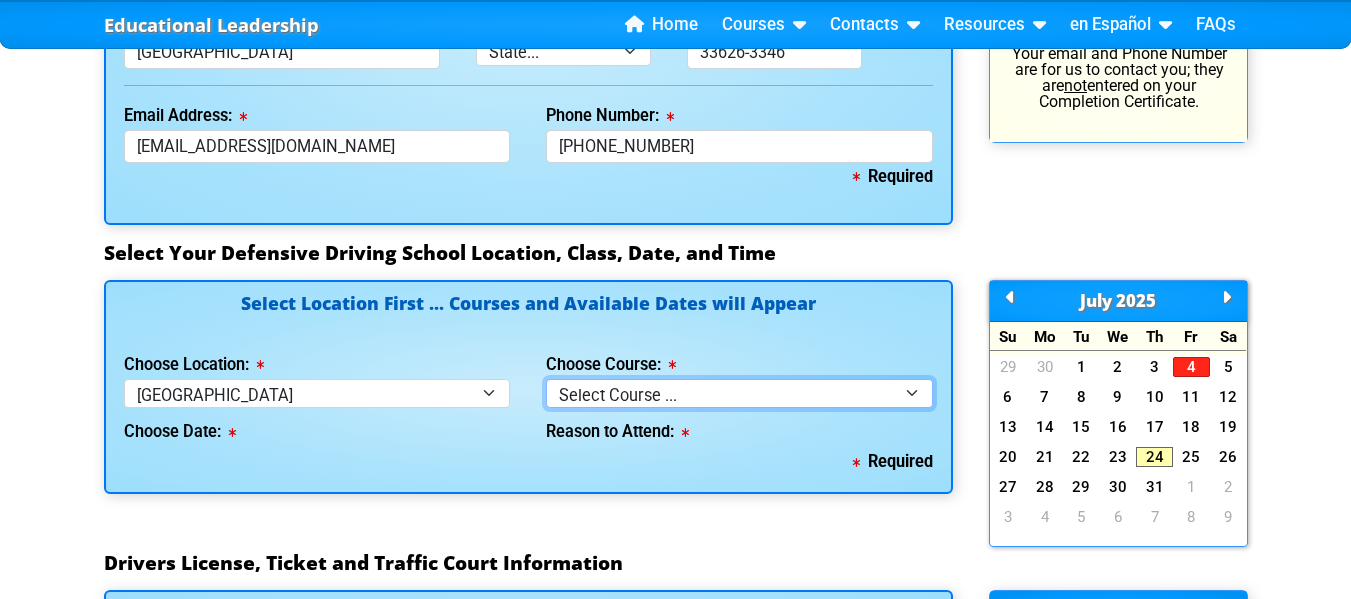 select on "3" 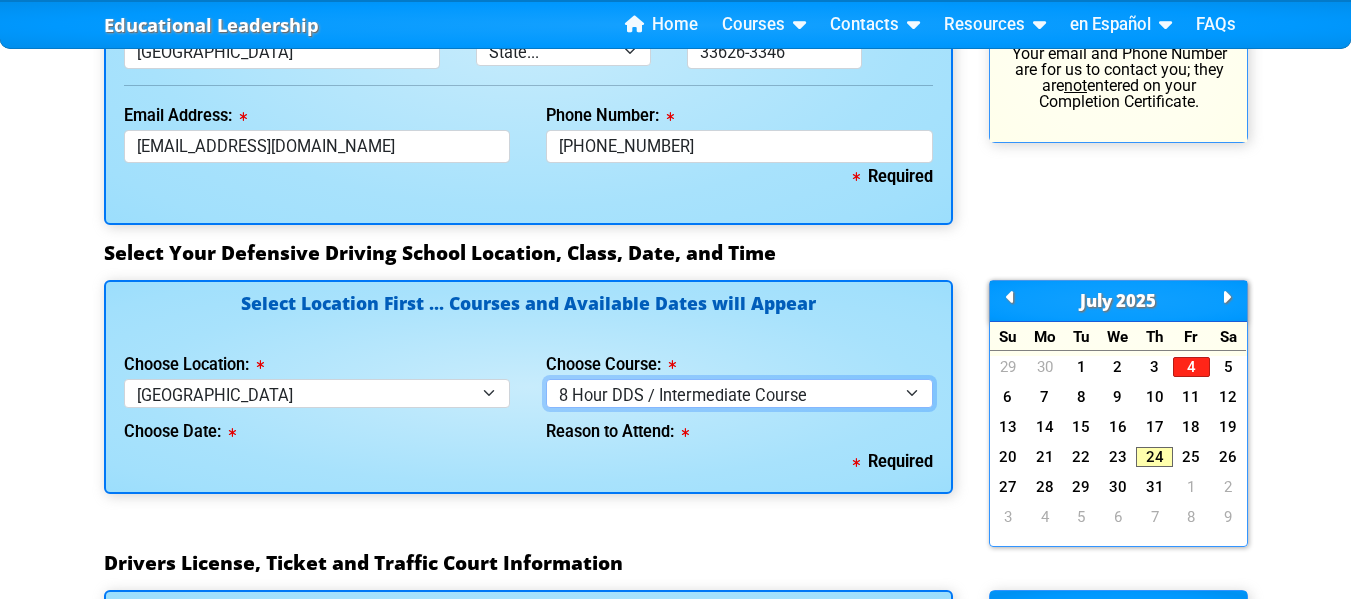 click on "Select Course ... 4 Hour BDI Class (Basic Course & TCAC) 4 Hour Under 25 Class (STOP or Youthful Offender) Mature Defensive Driver for Insurance Discount Course 8 Hour Aggressive Driver Course 8 Hour DDS / Intermediate Course 8 Hour DWLS/R / FACT Course 12 Hour ADI Class (Advanced Driver Course)" at bounding box center [739, 393] 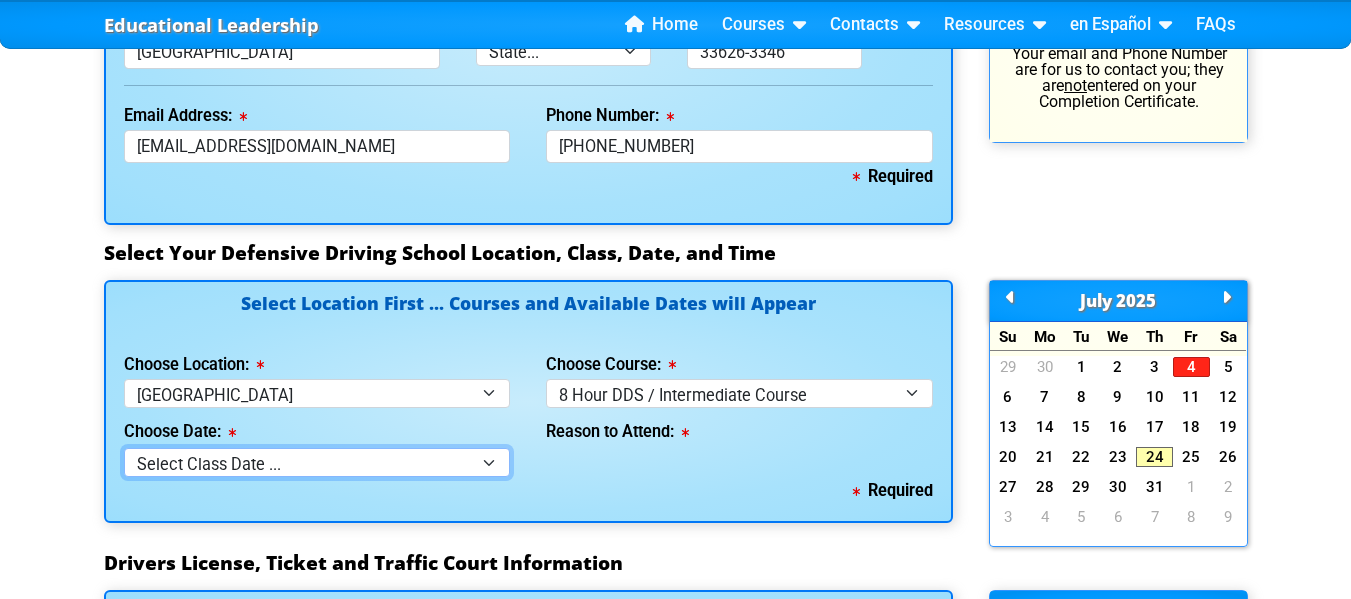 click on "Select Class Date ... [DATE] -- ([DATE] from 8:30am-5:30pm) [DATE] -- ([DATE] from 9:30am-6:30pm) [DATE] -- ([DATE] from 9:00am-6:00pm) [DATE] -- ([DATE] from 9:30am-6:30pm)" at bounding box center [317, 462] 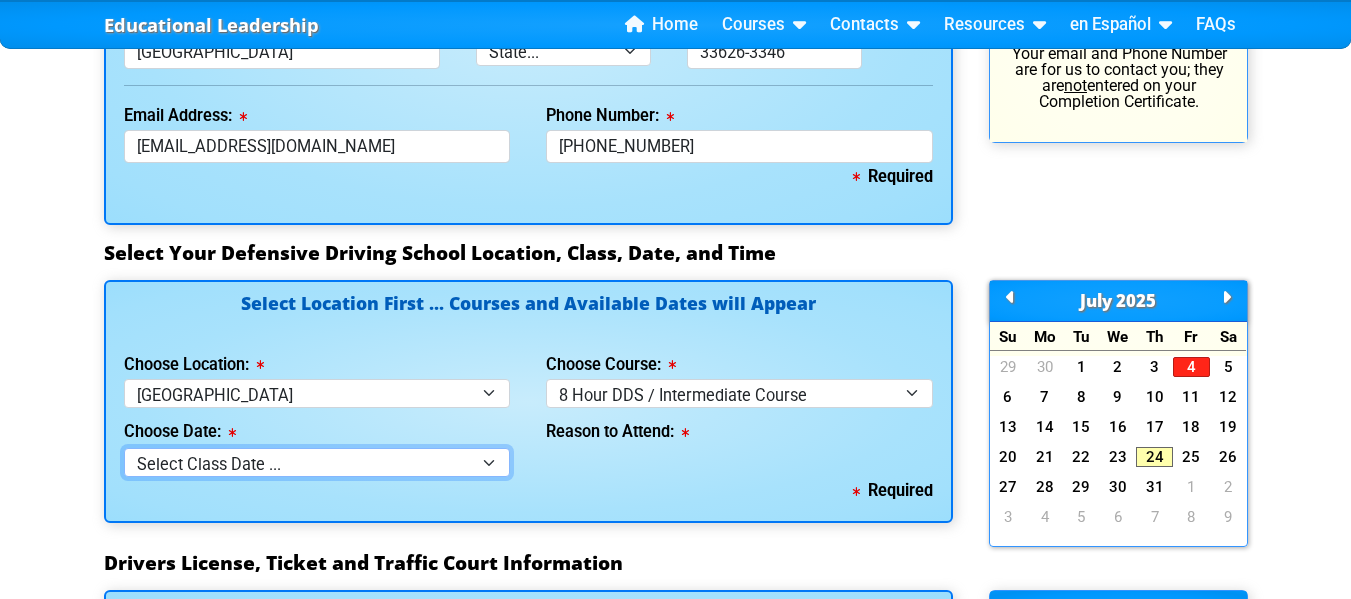 select on "[DATE], 6" 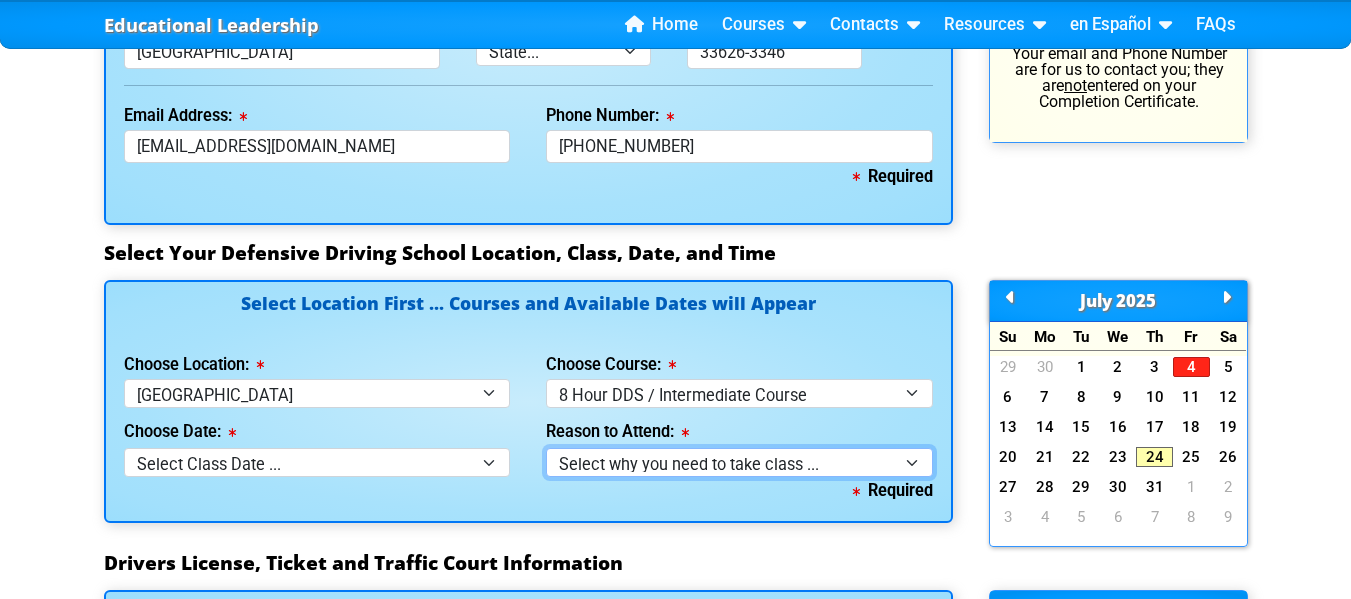 click on "Select why you need to take class ... Court Order - 8 Hour DDS / Intermediate Course Pre-Trial Plea - 8 Hour Defensive Driving Course (DDC) Employer Required - 8 Hour Defensive Driving Course (DDC)" at bounding box center (739, 462) 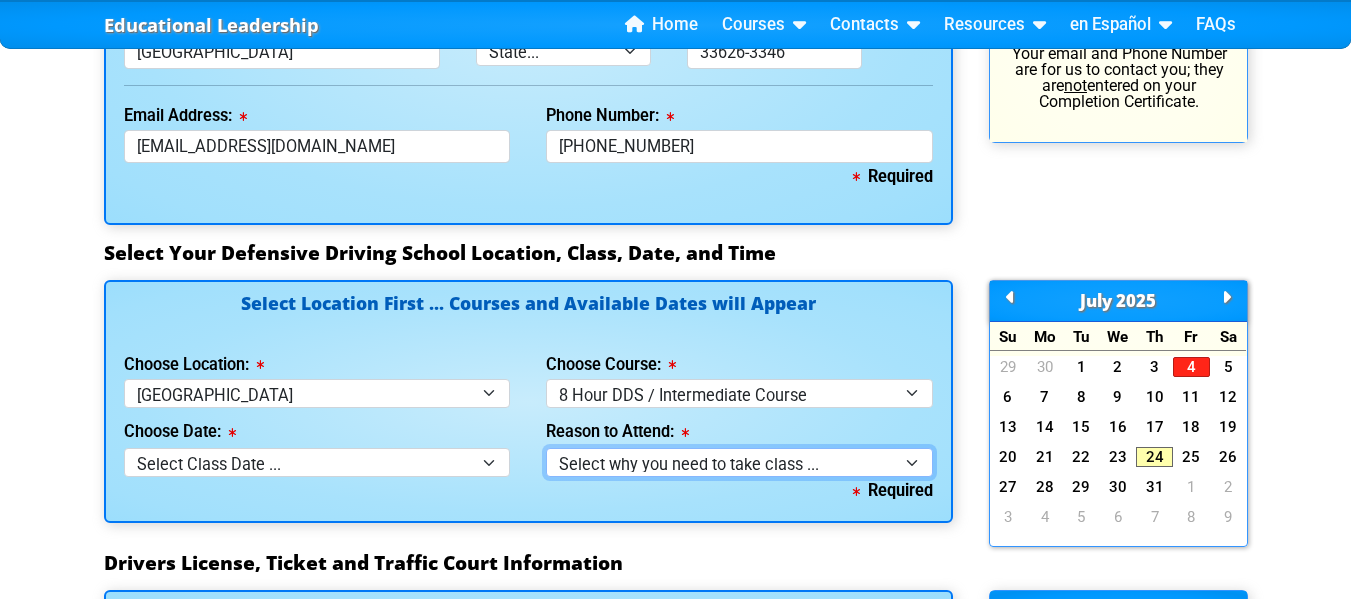select on "8 Hour DDS/Intermediate - Court Ordered" 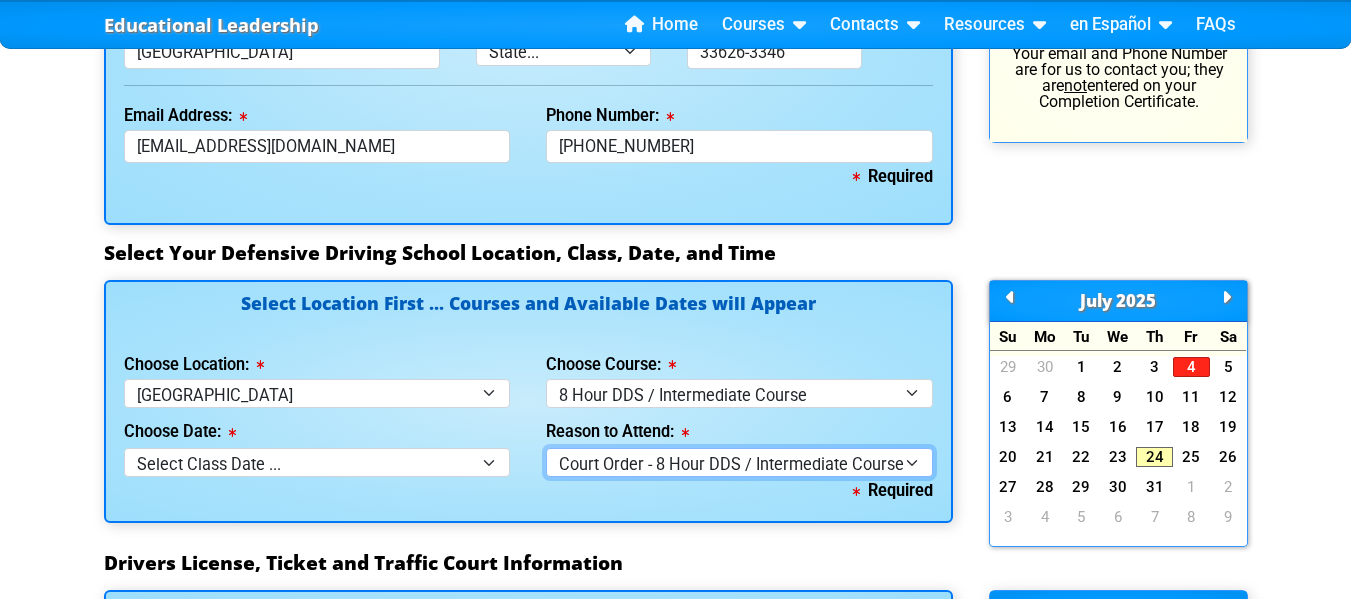 click on "Select why you need to take class ... Court Order - 8 Hour DDS / Intermediate Course Pre-Trial Plea - 8 Hour Defensive Driving Course (DDC) Employer Required - 8 Hour Defensive Driving Course (DDC)" at bounding box center (739, 462) 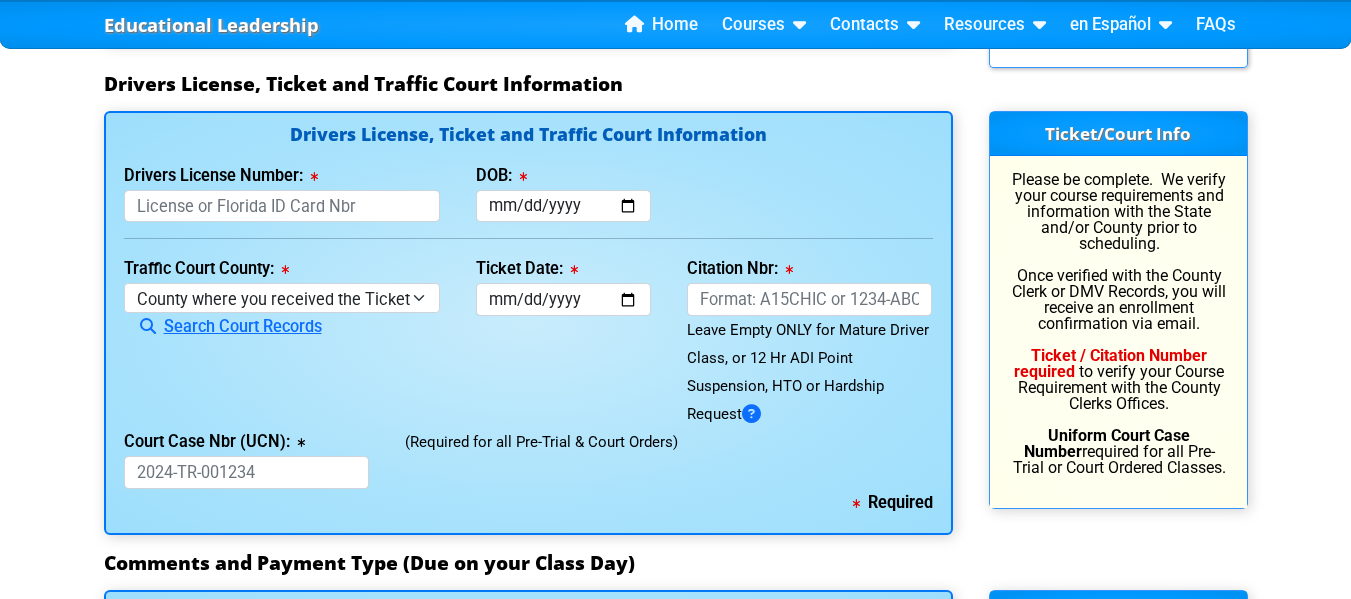 scroll, scrollTop: 2165, scrollLeft: 0, axis: vertical 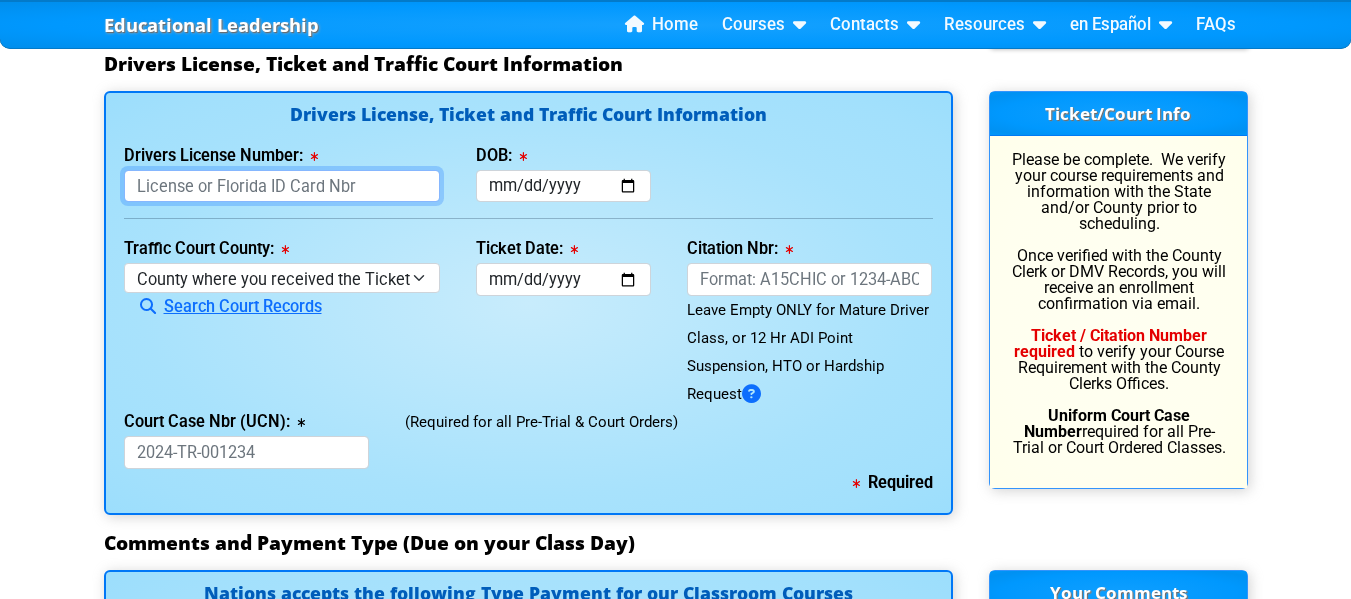 click on "Drivers License Number:" at bounding box center (282, 186) 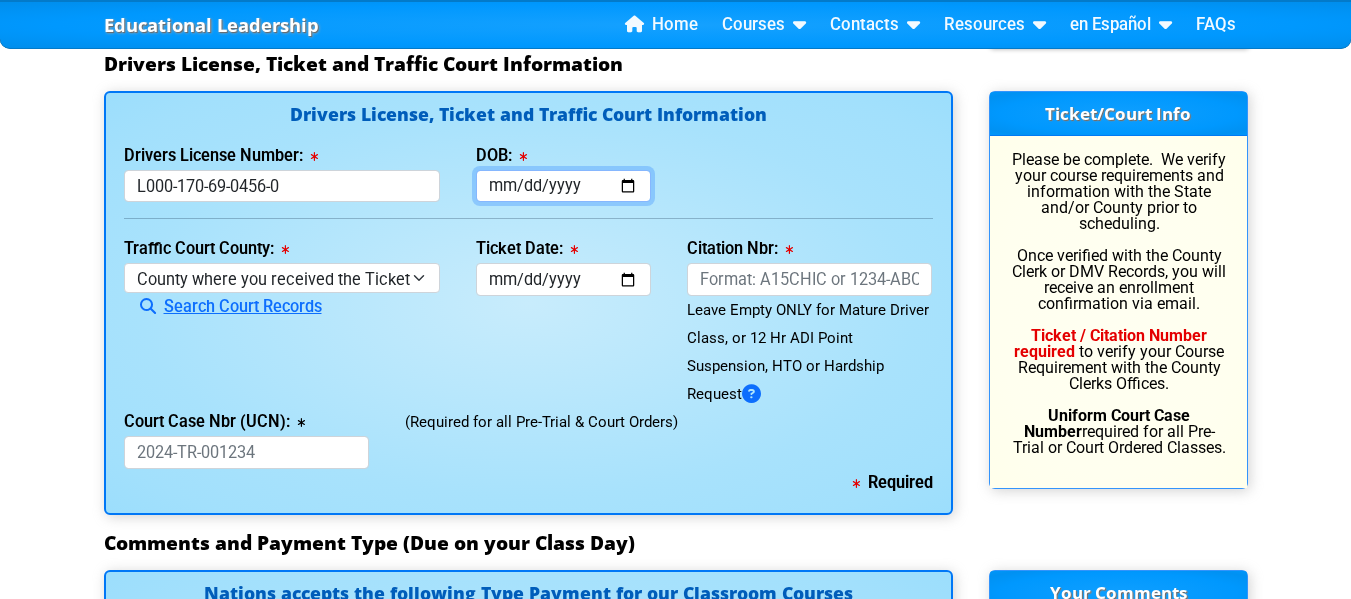 type on "L0001706904560" 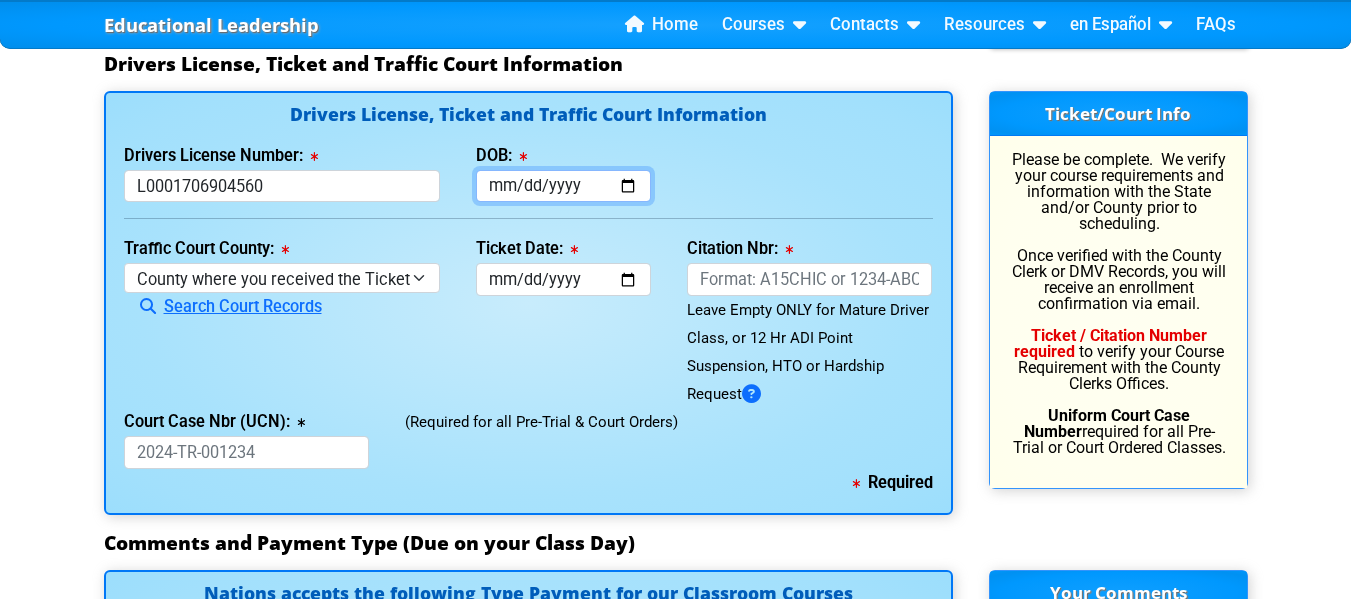 click on "DOB:" at bounding box center (563, 186) 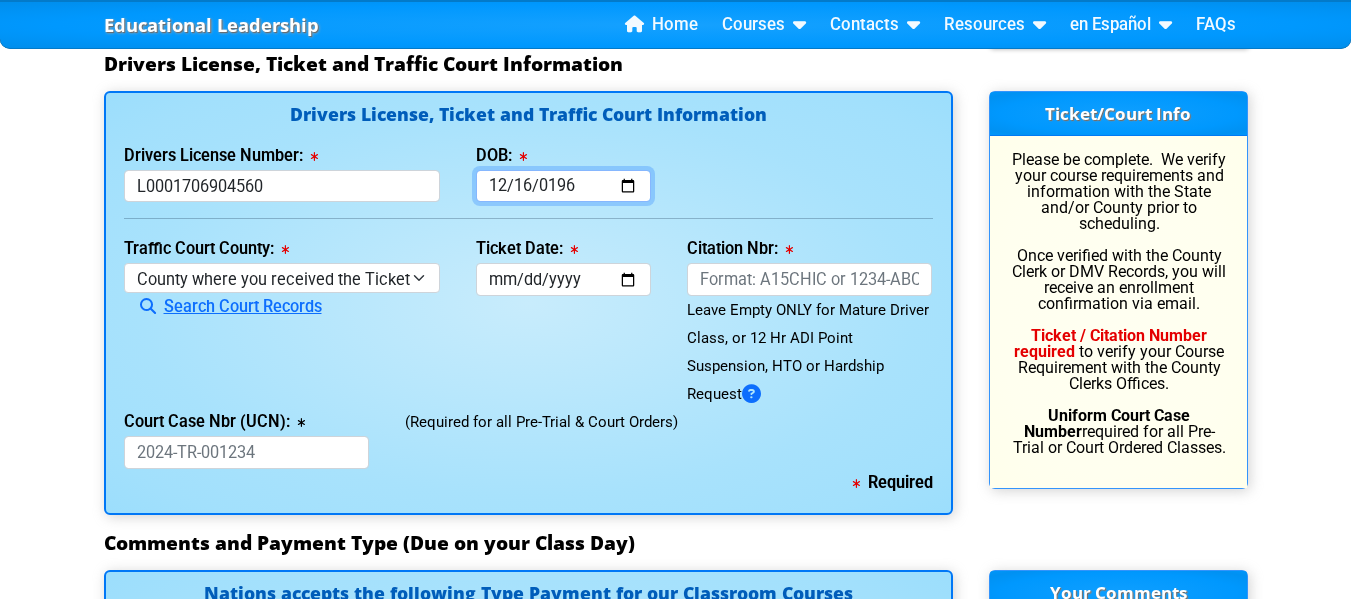 type on "[DATE]" 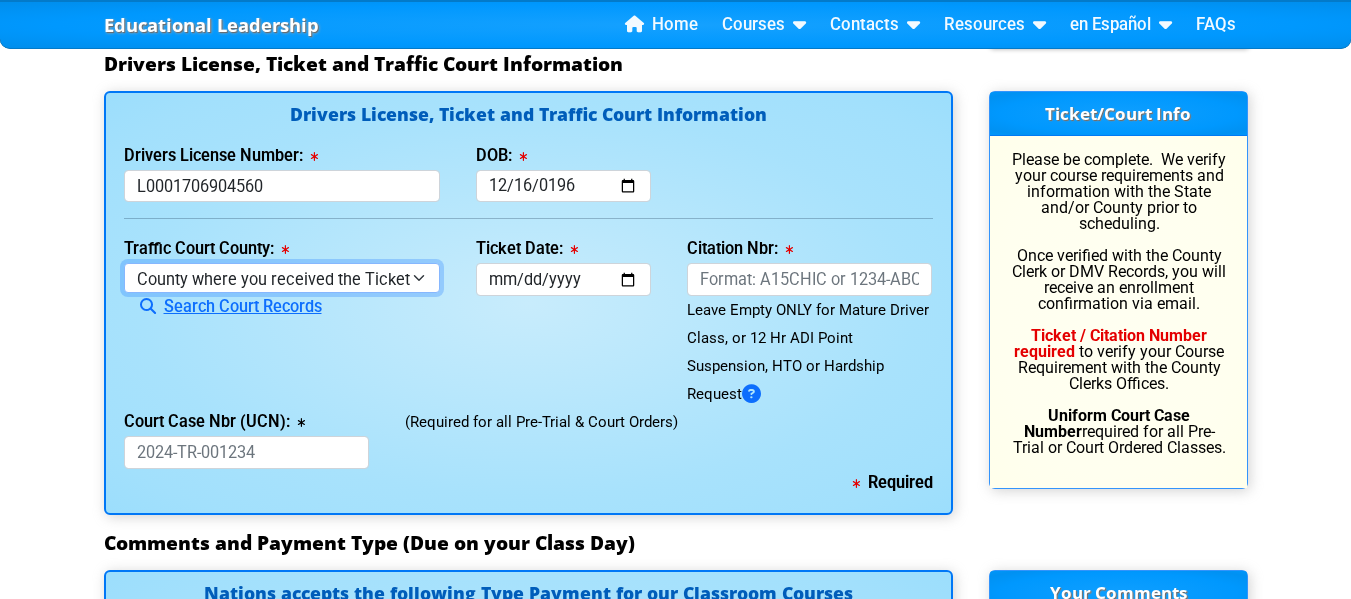 click on "County where you received the Ticket
Out of State
Out of State - [US_STATE]
Out of State - [US_STATE]
Out of State - [US_STATE]
[GEOGRAPHIC_DATA]
[GEOGRAPHIC_DATA]
[GEOGRAPHIC_DATA]
[GEOGRAPHIC_DATA]
[GEOGRAPHIC_DATA]
[GEOGRAPHIC_DATA]
[GEOGRAPHIC_DATA]
[GEOGRAPHIC_DATA]
[GEOGRAPHIC_DATA]
[GEOGRAPHIC_DATA]
[GEOGRAPHIC_DATA]
[GEOGRAPHIC_DATA]
[GEOGRAPHIC_DATA]
[GEOGRAPHIC_DATA]
[GEOGRAPHIC_DATA]
[GEOGRAPHIC_DATA]
[GEOGRAPHIC_DATA]
[GEOGRAPHIC_DATA]
[GEOGRAPHIC_DATA]
[GEOGRAPHIC_DATA]
[GEOGRAPHIC_DATA]
[GEOGRAPHIC_DATA]
[GEOGRAPHIC_DATA]
[GEOGRAPHIC_DATA]
[GEOGRAPHIC_DATA]
[GEOGRAPHIC_DATA]
[GEOGRAPHIC_DATA]
[GEOGRAPHIC_DATA]
[GEOGRAPHIC_DATA]
[GEOGRAPHIC_DATA]
[GEOGRAPHIC_DATA]
[GEOGRAPHIC_DATA]
[GEOGRAPHIC_DATA]
[GEOGRAPHIC_DATA]
[GEOGRAPHIC_DATA]
[GEOGRAPHIC_DATA]
[GEOGRAPHIC_DATA]
[GEOGRAPHIC_DATA]
[GEOGRAPHIC_DATA]
[GEOGRAPHIC_DATA]
[GEOGRAPHIC_DATA]
[GEOGRAPHIC_DATA]
[GEOGRAPHIC_DATA]
[GEOGRAPHIC_DATA]
[GEOGRAPHIC_DATA]
Not [GEOGRAPHIC_DATA]
[GEOGRAPHIC_DATA]
[GEOGRAPHIC_DATA]
[GEOGRAPHIC_DATA]
[GEOGRAPHIC_DATA]
[GEOGRAPHIC_DATA]
[GEOGRAPHIC_DATA]" at bounding box center [282, 277] 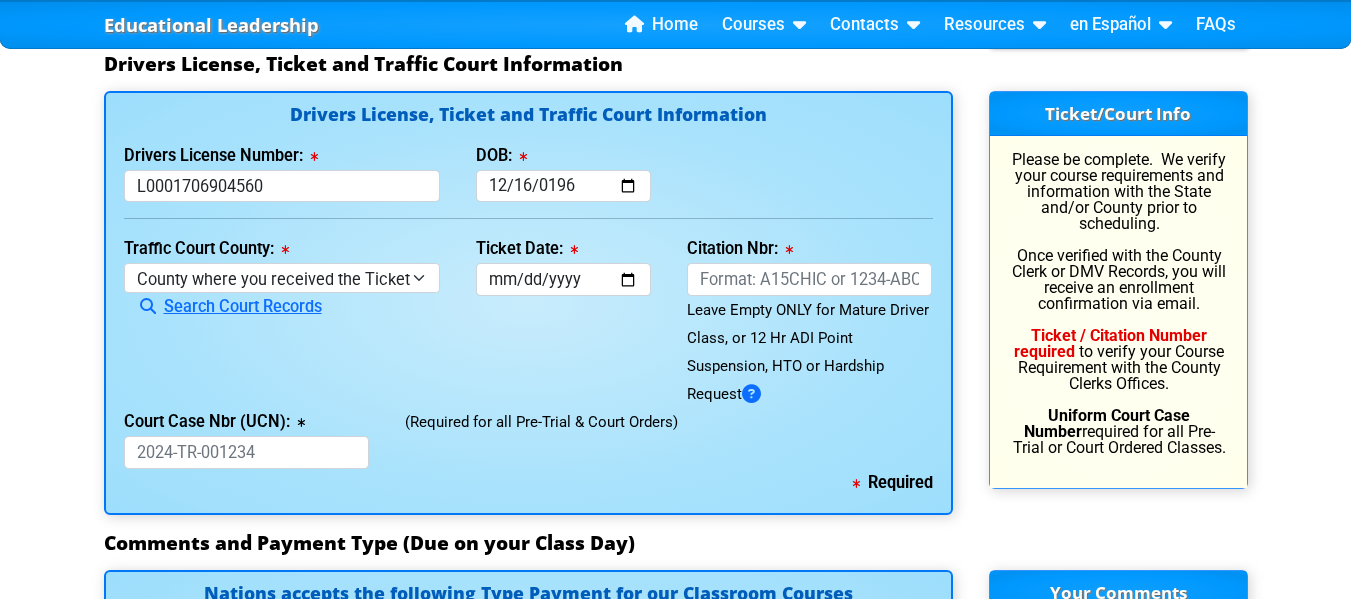 click on "Traffic Court County:
[GEOGRAPHIC_DATA] where you received the Ticket
Out of State
Out of State - [US_STATE]
Out of State - [US_STATE]
Out of State - [US_STATE]
[GEOGRAPHIC_DATA]
[GEOGRAPHIC_DATA]
[GEOGRAPHIC_DATA]
[GEOGRAPHIC_DATA]
[GEOGRAPHIC_DATA]
[GEOGRAPHIC_DATA]
[GEOGRAPHIC_DATA]
[GEOGRAPHIC_DATA]
[GEOGRAPHIC_DATA]
[GEOGRAPHIC_DATA]
[GEOGRAPHIC_DATA]
[GEOGRAPHIC_DATA]
[GEOGRAPHIC_DATA]
[GEOGRAPHIC_DATA]
[GEOGRAPHIC_DATA]
[GEOGRAPHIC_DATA]
[GEOGRAPHIC_DATA]
[GEOGRAPHIC_DATA]
[GEOGRAPHIC_DATA]
[GEOGRAPHIC_DATA]
[GEOGRAPHIC_DATA]
[GEOGRAPHIC_DATA]
[GEOGRAPHIC_DATA]
[GEOGRAPHIC_DATA]
[GEOGRAPHIC_DATA]
[GEOGRAPHIC_DATA]
[GEOGRAPHIC_DATA]
[GEOGRAPHIC_DATA]
[GEOGRAPHIC_DATA]
[GEOGRAPHIC_DATA]
[GEOGRAPHIC_DATA]
[GEOGRAPHIC_DATA]
[GEOGRAPHIC_DATA]
[GEOGRAPHIC_DATA]
[GEOGRAPHIC_DATA]
[GEOGRAPHIC_DATA]
[GEOGRAPHIC_DATA]
[GEOGRAPHIC_DATA]
[GEOGRAPHIC_DATA]
[GEOGRAPHIC_DATA]
[GEOGRAPHIC_DATA]
[GEOGRAPHIC_DATA]
[GEOGRAPHIC_DATA]
[GEOGRAPHIC_DATA]
[GEOGRAPHIC_DATA]
Not Set County
[GEOGRAPHIC_DATA]
[GEOGRAPHIC_DATA]
[GEOGRAPHIC_DATA]" at bounding box center [282, 321] 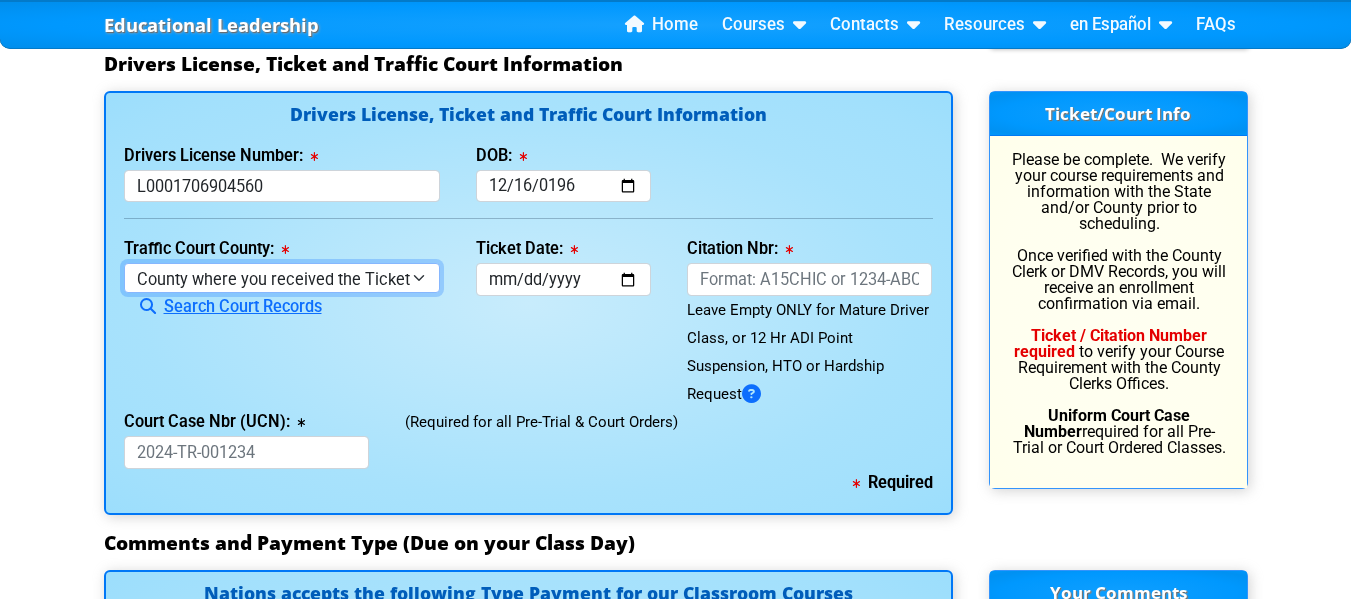 click on "County where you received the Ticket
Out of State
Out of State - [US_STATE]
Out of State - [US_STATE]
Out of State - [US_STATE]
[GEOGRAPHIC_DATA]
[GEOGRAPHIC_DATA]
[GEOGRAPHIC_DATA]
[GEOGRAPHIC_DATA]
[GEOGRAPHIC_DATA]
[GEOGRAPHIC_DATA]
[GEOGRAPHIC_DATA]
[GEOGRAPHIC_DATA]
[GEOGRAPHIC_DATA]
[GEOGRAPHIC_DATA]
[GEOGRAPHIC_DATA]
[GEOGRAPHIC_DATA]
[GEOGRAPHIC_DATA]
[GEOGRAPHIC_DATA]
[GEOGRAPHIC_DATA]
[GEOGRAPHIC_DATA]
[GEOGRAPHIC_DATA]
[GEOGRAPHIC_DATA]
[GEOGRAPHIC_DATA]
[GEOGRAPHIC_DATA]
[GEOGRAPHIC_DATA]
[GEOGRAPHIC_DATA]
[GEOGRAPHIC_DATA]
[GEOGRAPHIC_DATA]
[GEOGRAPHIC_DATA]
[GEOGRAPHIC_DATA]
[GEOGRAPHIC_DATA]
[GEOGRAPHIC_DATA]
[GEOGRAPHIC_DATA]
[GEOGRAPHIC_DATA]
[GEOGRAPHIC_DATA]
[GEOGRAPHIC_DATA]
[GEOGRAPHIC_DATA]
[GEOGRAPHIC_DATA]
[GEOGRAPHIC_DATA]
[GEOGRAPHIC_DATA]
[GEOGRAPHIC_DATA]
[GEOGRAPHIC_DATA]
[GEOGRAPHIC_DATA]
[GEOGRAPHIC_DATA]
[GEOGRAPHIC_DATA]
[GEOGRAPHIC_DATA]
[GEOGRAPHIC_DATA]
[GEOGRAPHIC_DATA]
[GEOGRAPHIC_DATA]
Not [GEOGRAPHIC_DATA]
[GEOGRAPHIC_DATA]
[GEOGRAPHIC_DATA]
[GEOGRAPHIC_DATA]
[GEOGRAPHIC_DATA]
[GEOGRAPHIC_DATA]
[GEOGRAPHIC_DATA]" at bounding box center [282, 277] 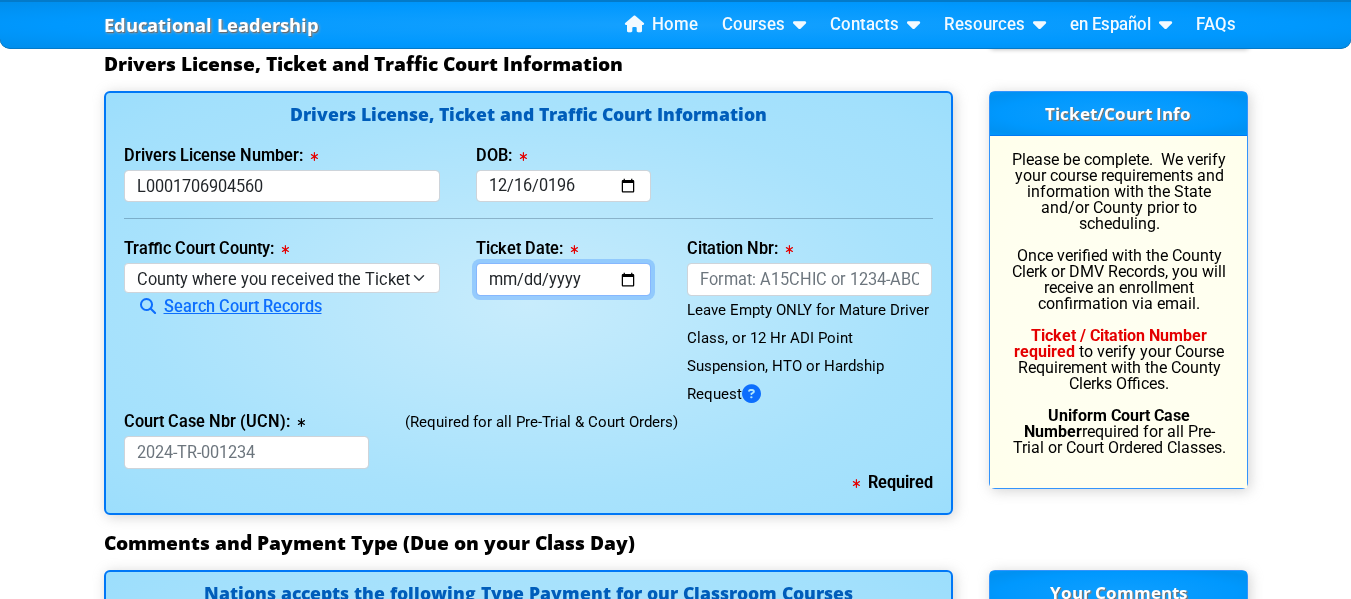 click on "Ticket Date:" at bounding box center (563, 279) 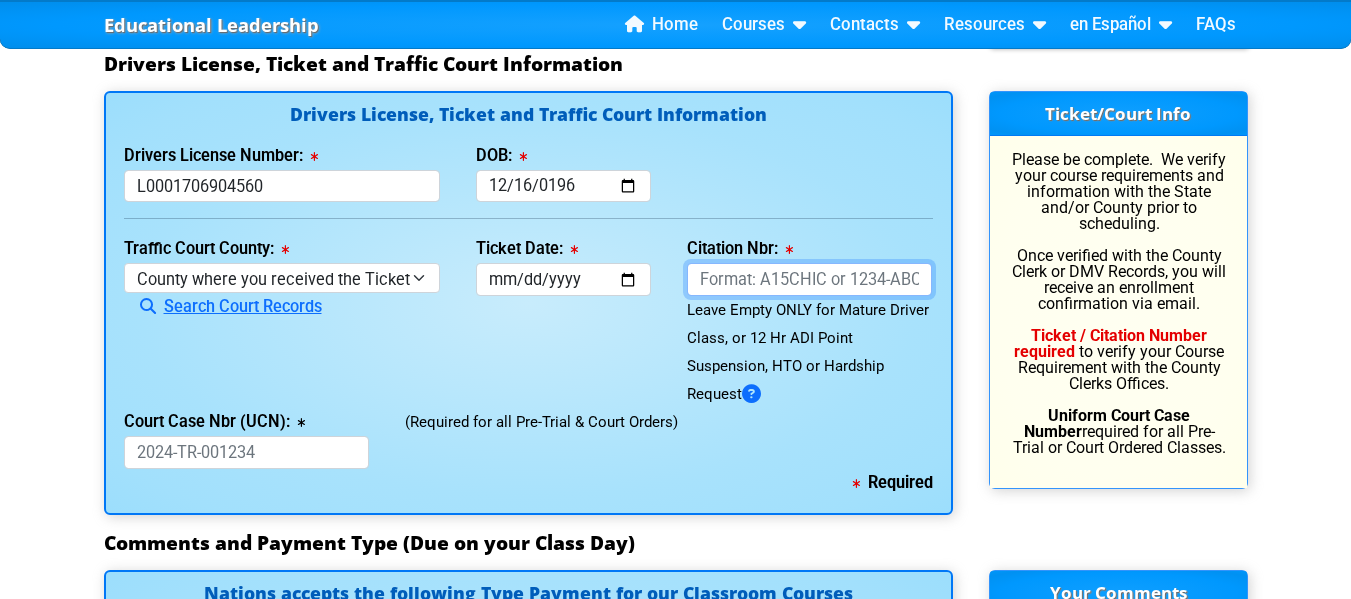 click on "Citation Nbr:" at bounding box center (810, 279) 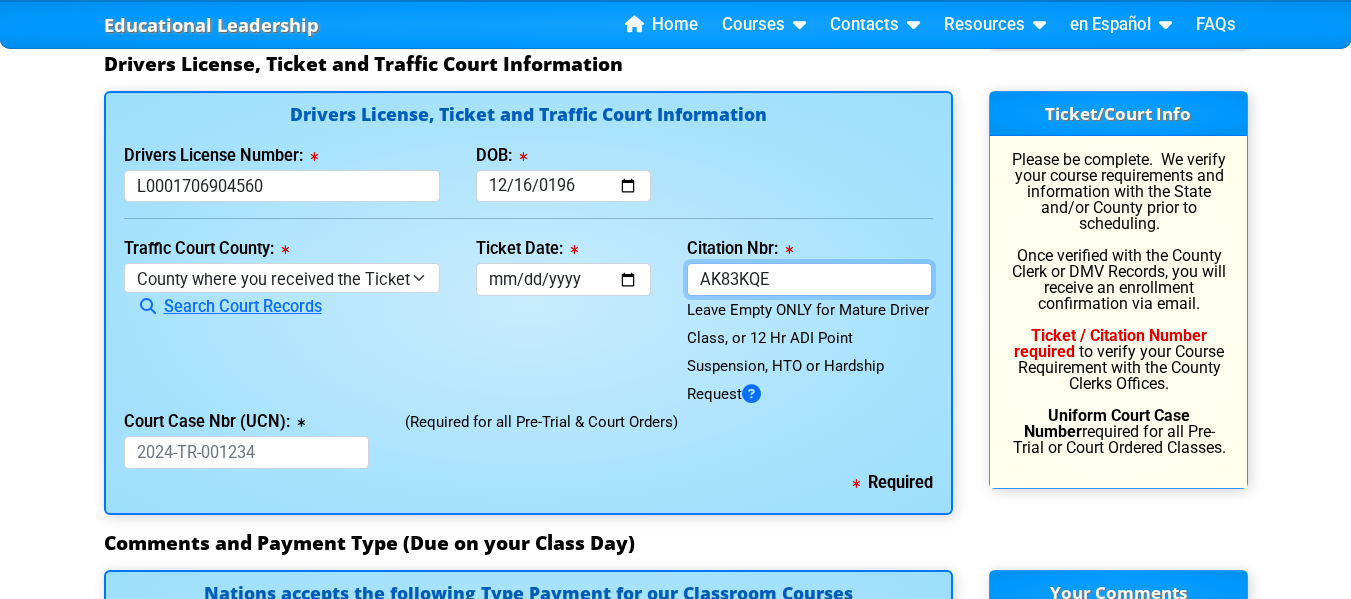 type on "AK83KQE" 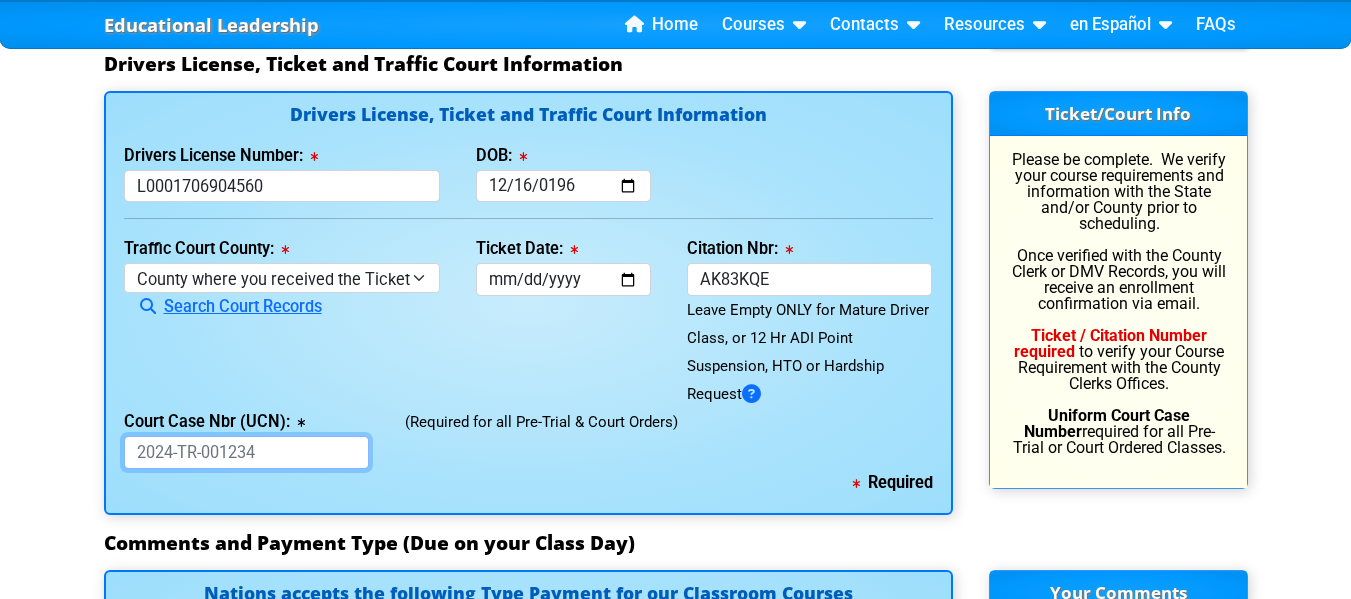 click on "Court Case Nbr (UCN):" at bounding box center [247, 452] 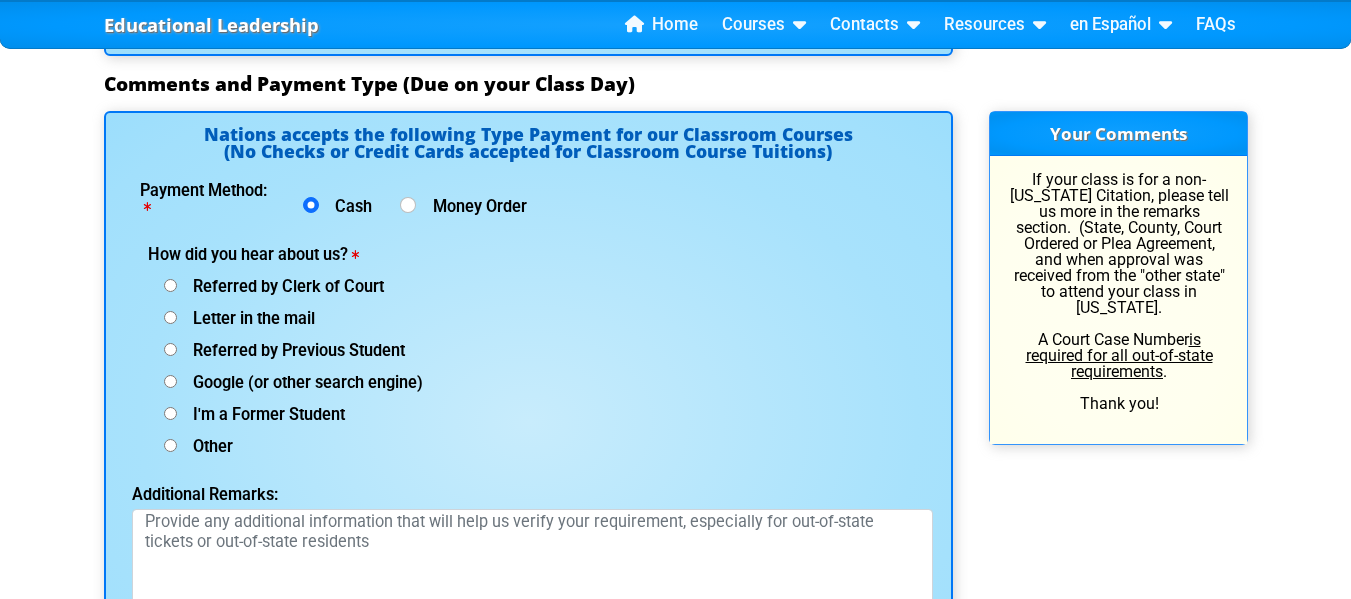 scroll, scrollTop: 2630, scrollLeft: 0, axis: vertical 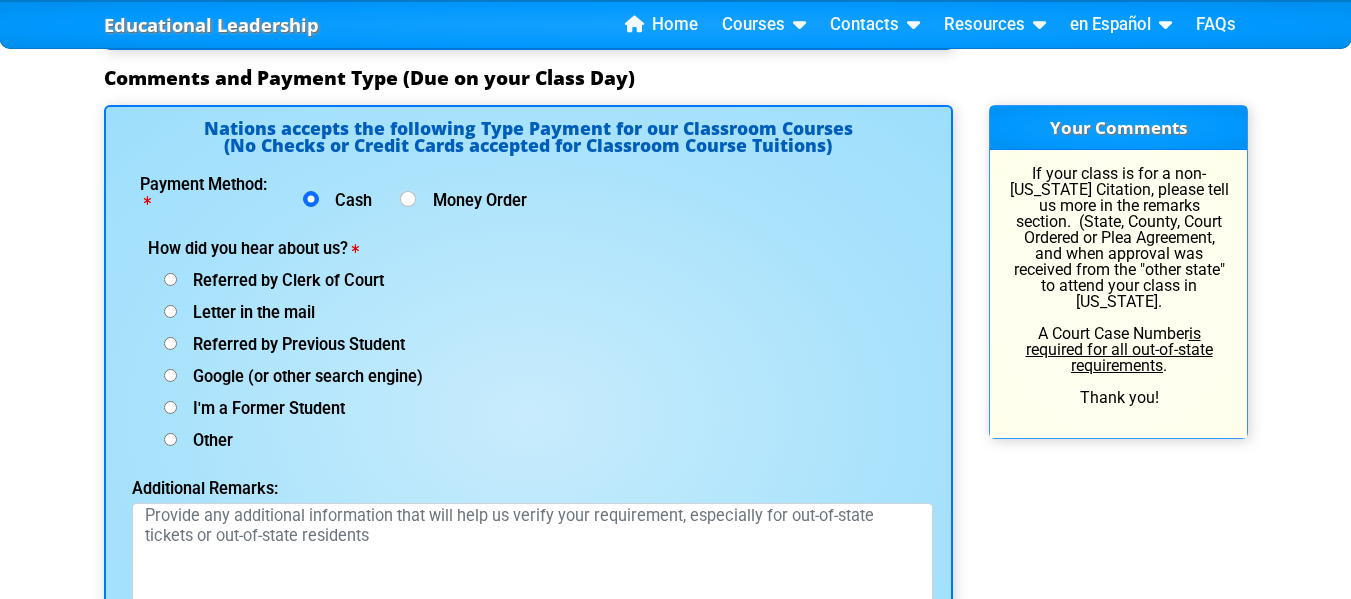 click on "Google (or other search engine)" at bounding box center (170, 279) 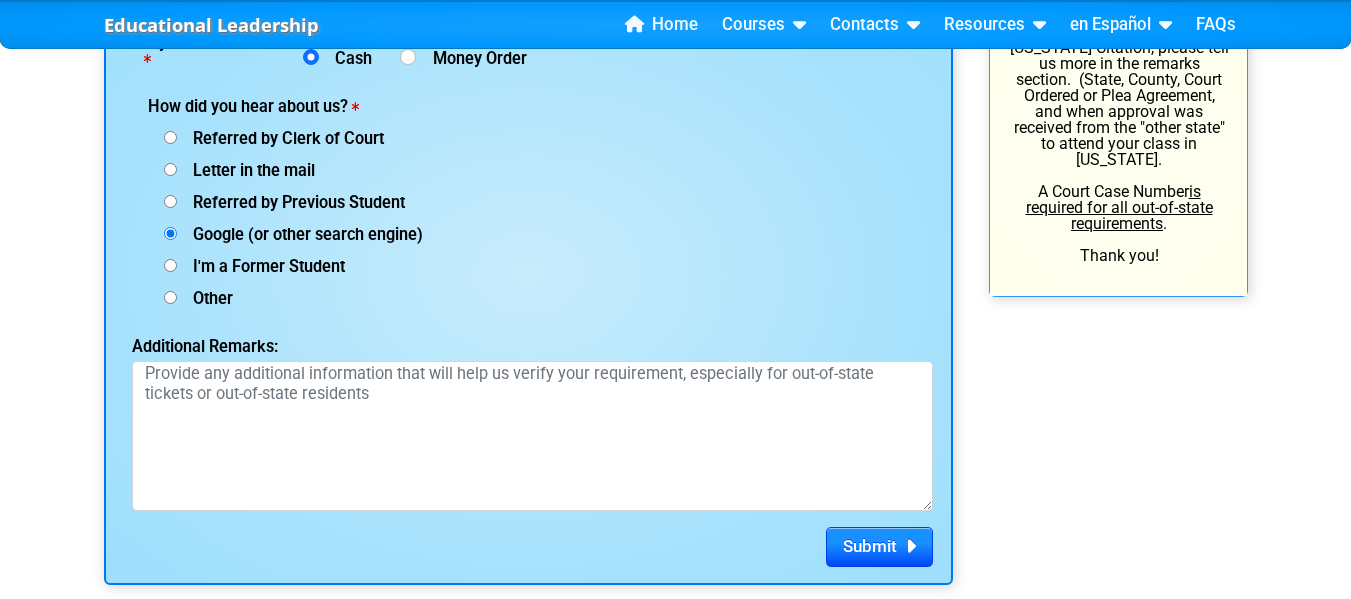 scroll, scrollTop: 2792, scrollLeft: 0, axis: vertical 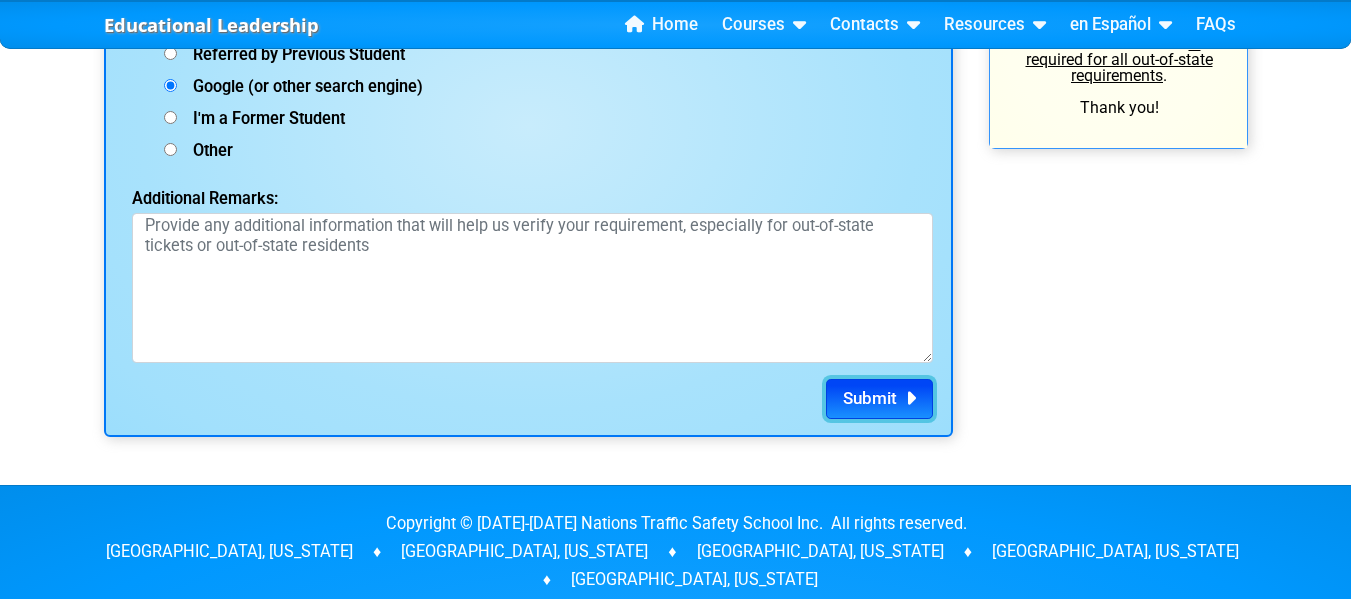 click on "Submit" at bounding box center [870, 398] 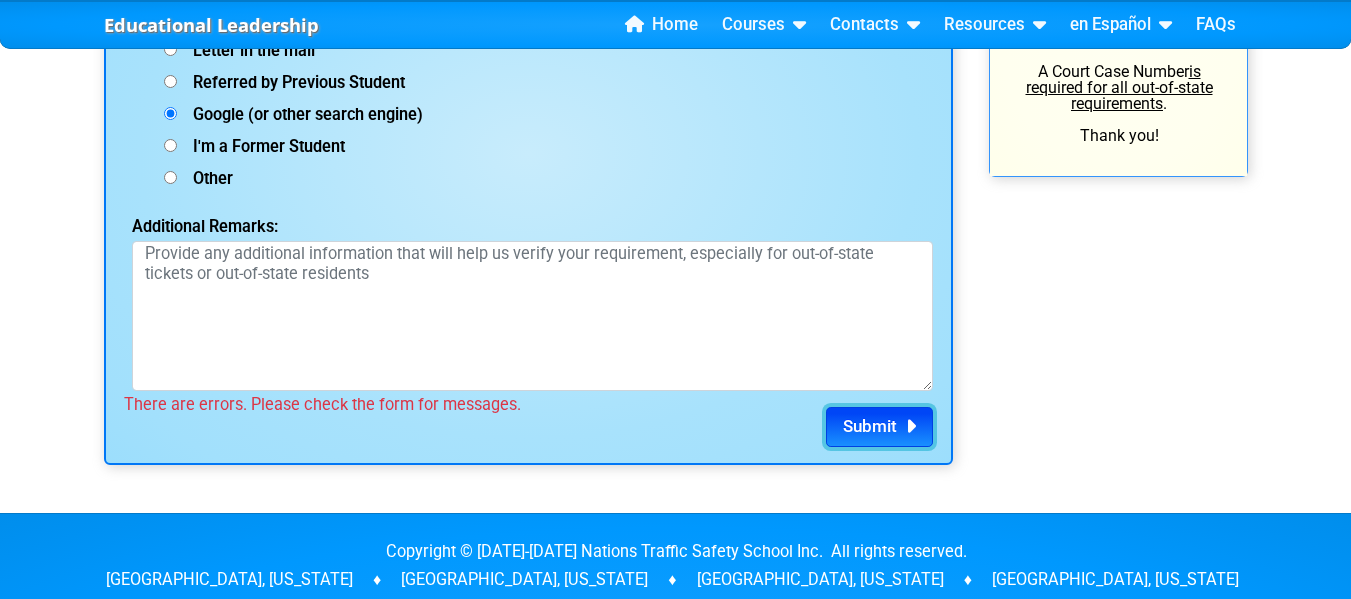 scroll, scrollTop: 2948, scrollLeft: 0, axis: vertical 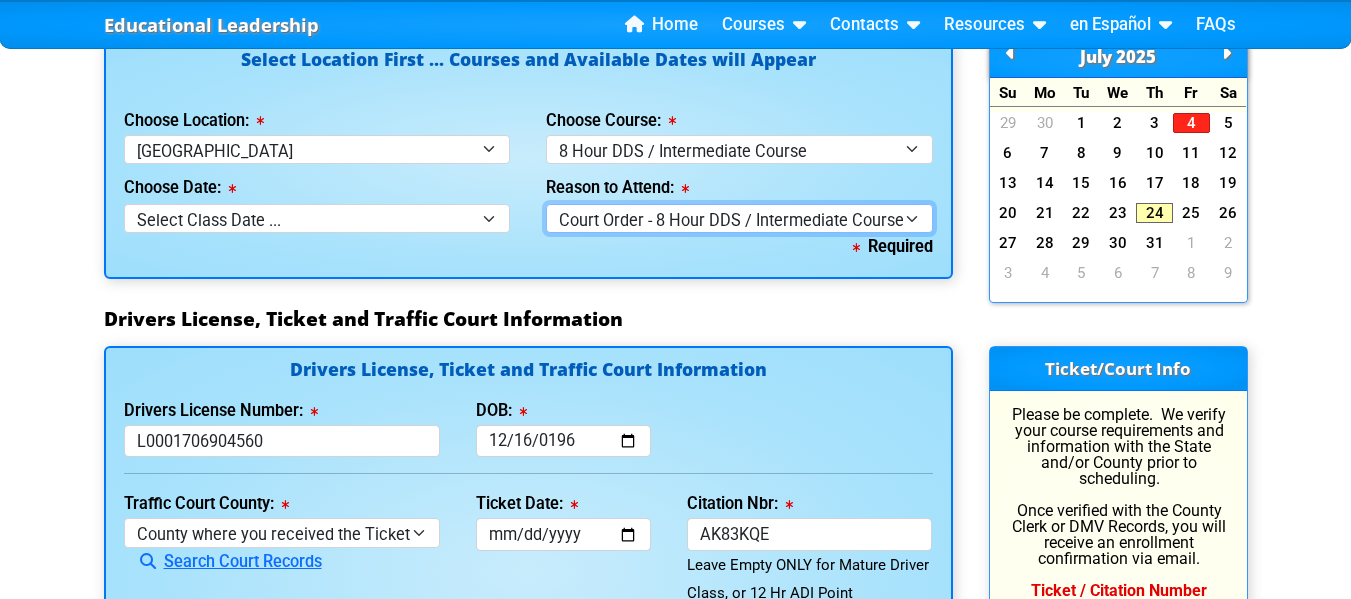 click on "Select why you need to take class ... Court Order - 8 Hour DDS / Intermediate Course Pre-Trial Plea - 8 Hour Defensive Driving Course (DDC) Employer Required - 8 Hour Defensive Driving Course (DDC)" at bounding box center (739, 218) 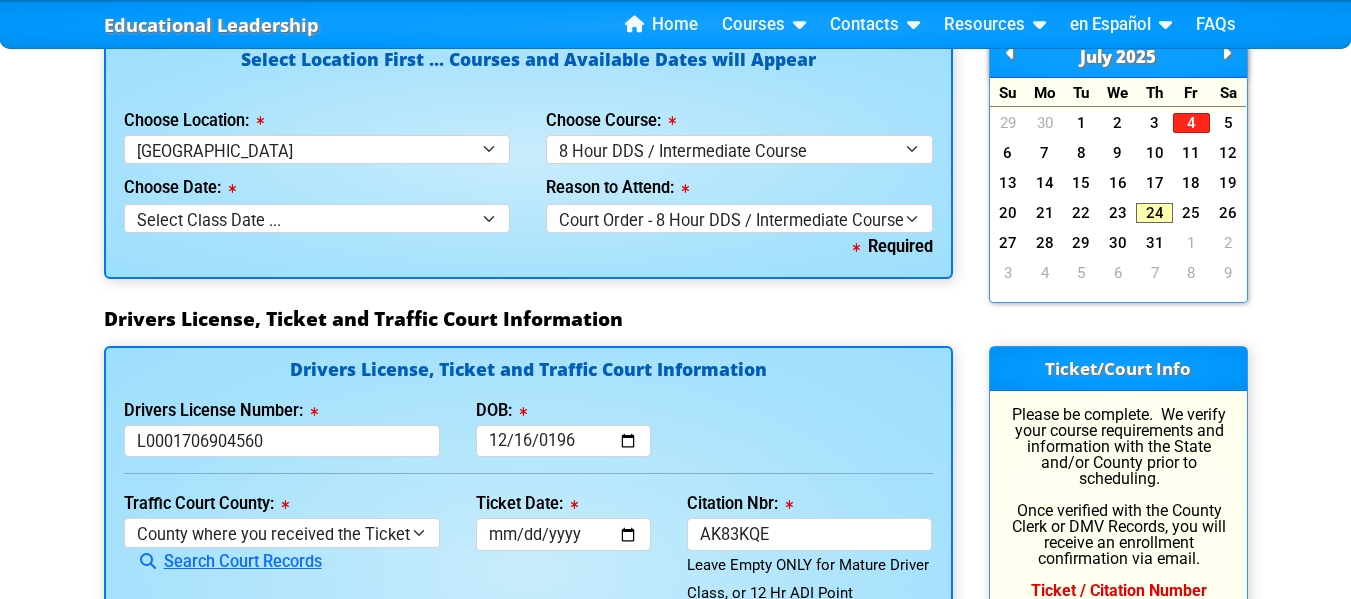 click on "Reason to Attend:
Select why you need to take class ... Court Order - 8 Hour DDS / Intermediate Course Pre-Trial Plea - 8 Hour Defensive Driving Course (DDC) Employer Required - 8 Hour Defensive Driving Course (DDC)" at bounding box center (739, 198) 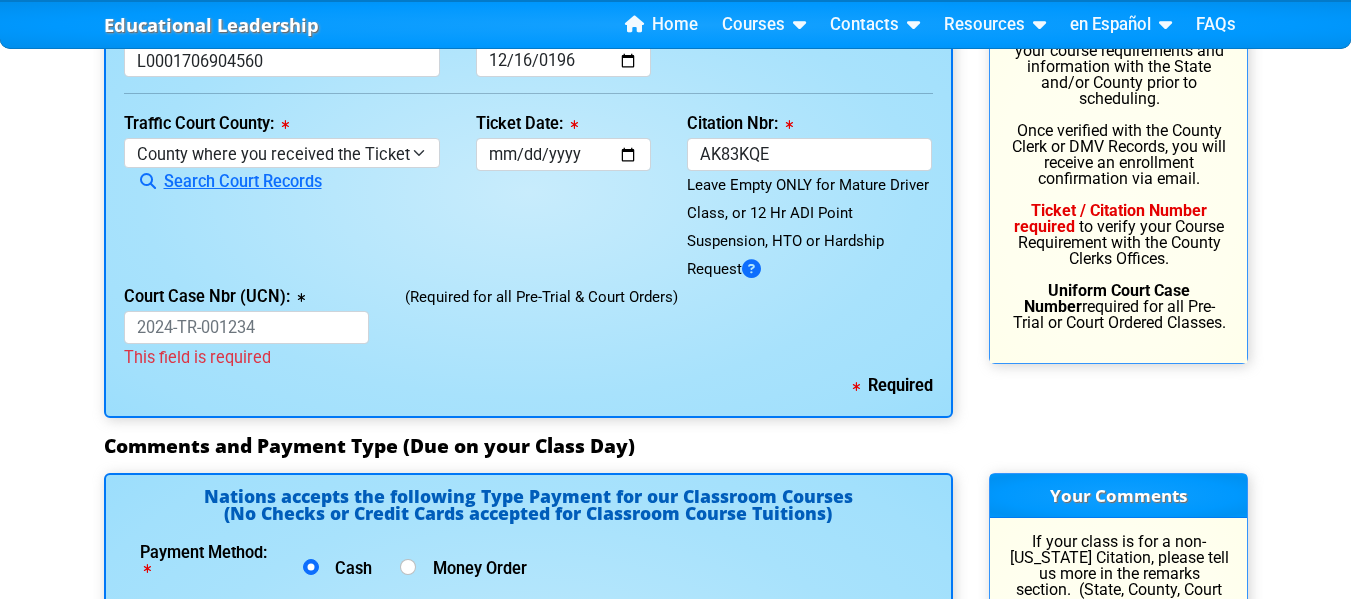 scroll, scrollTop: 2229, scrollLeft: 0, axis: vertical 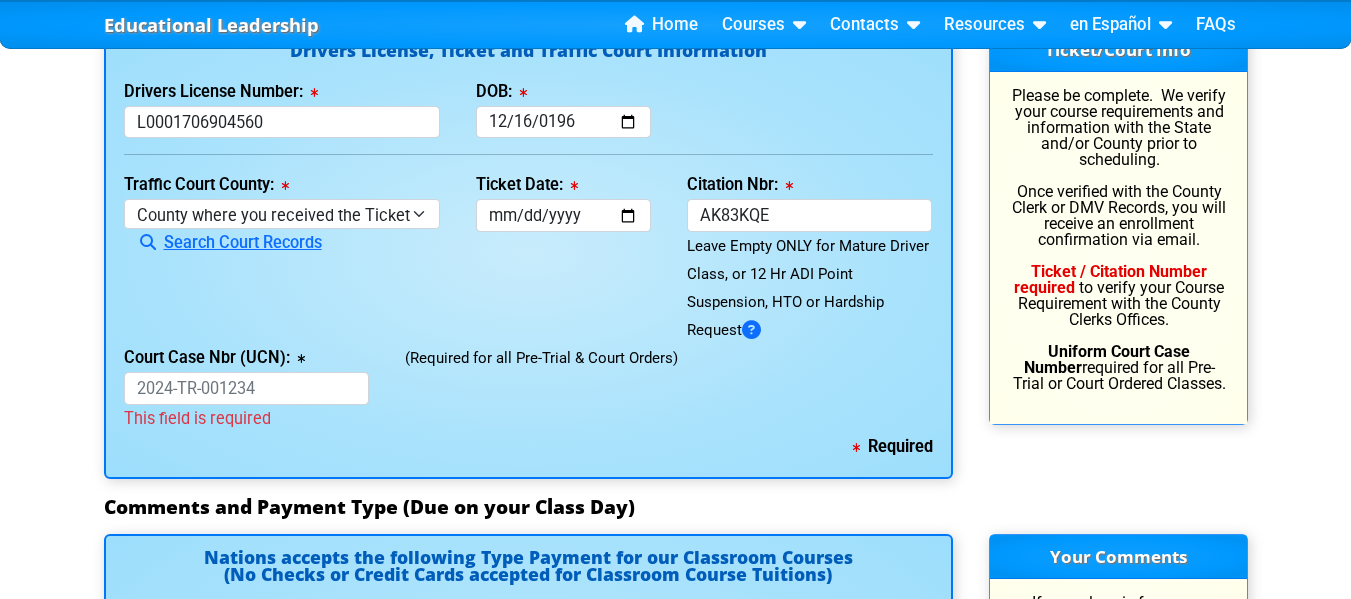 click on "(Required for all Pre-Trial & Court Orders)" at bounding box center [668, 388] 